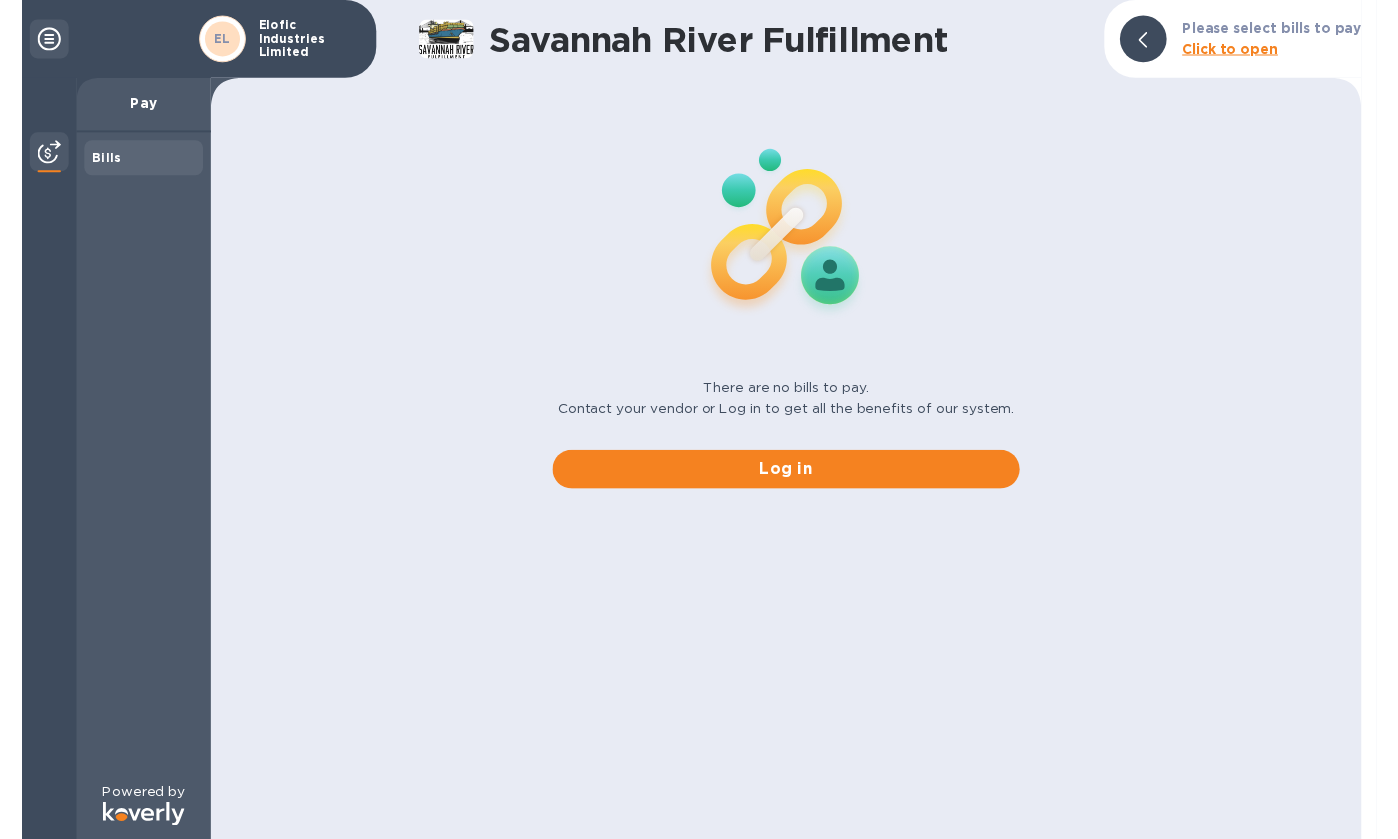 scroll, scrollTop: 0, scrollLeft: 0, axis: both 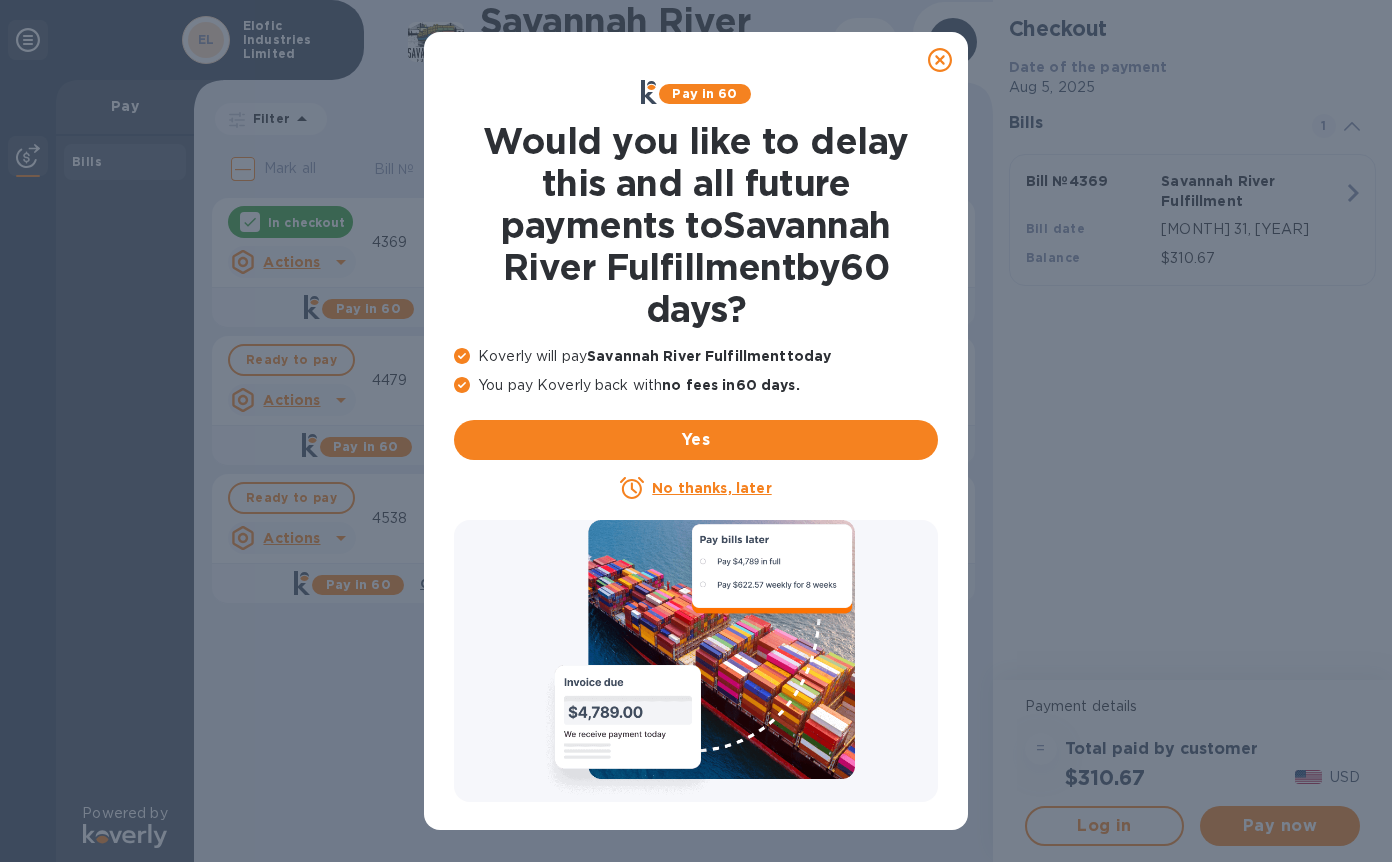 click 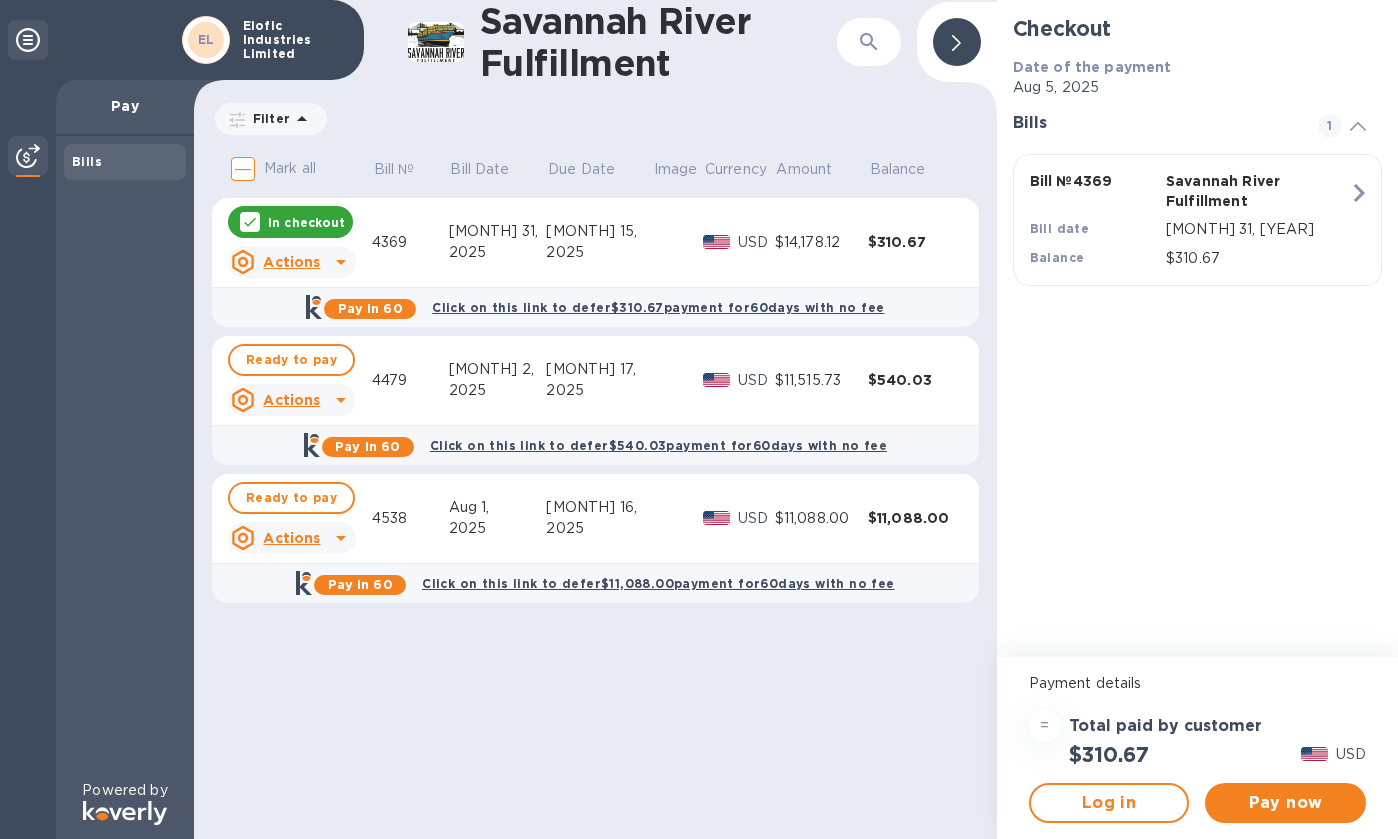 click 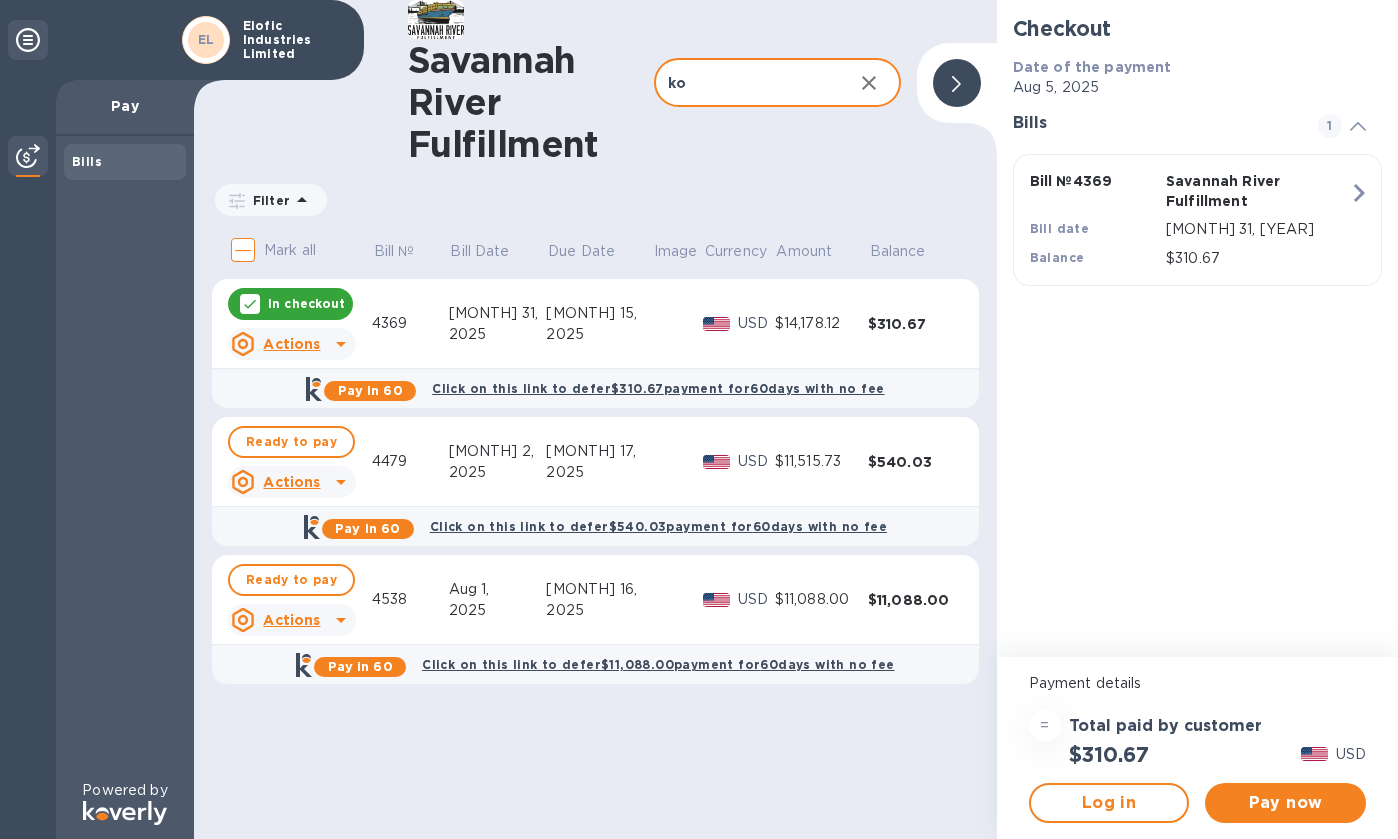 type on "k" 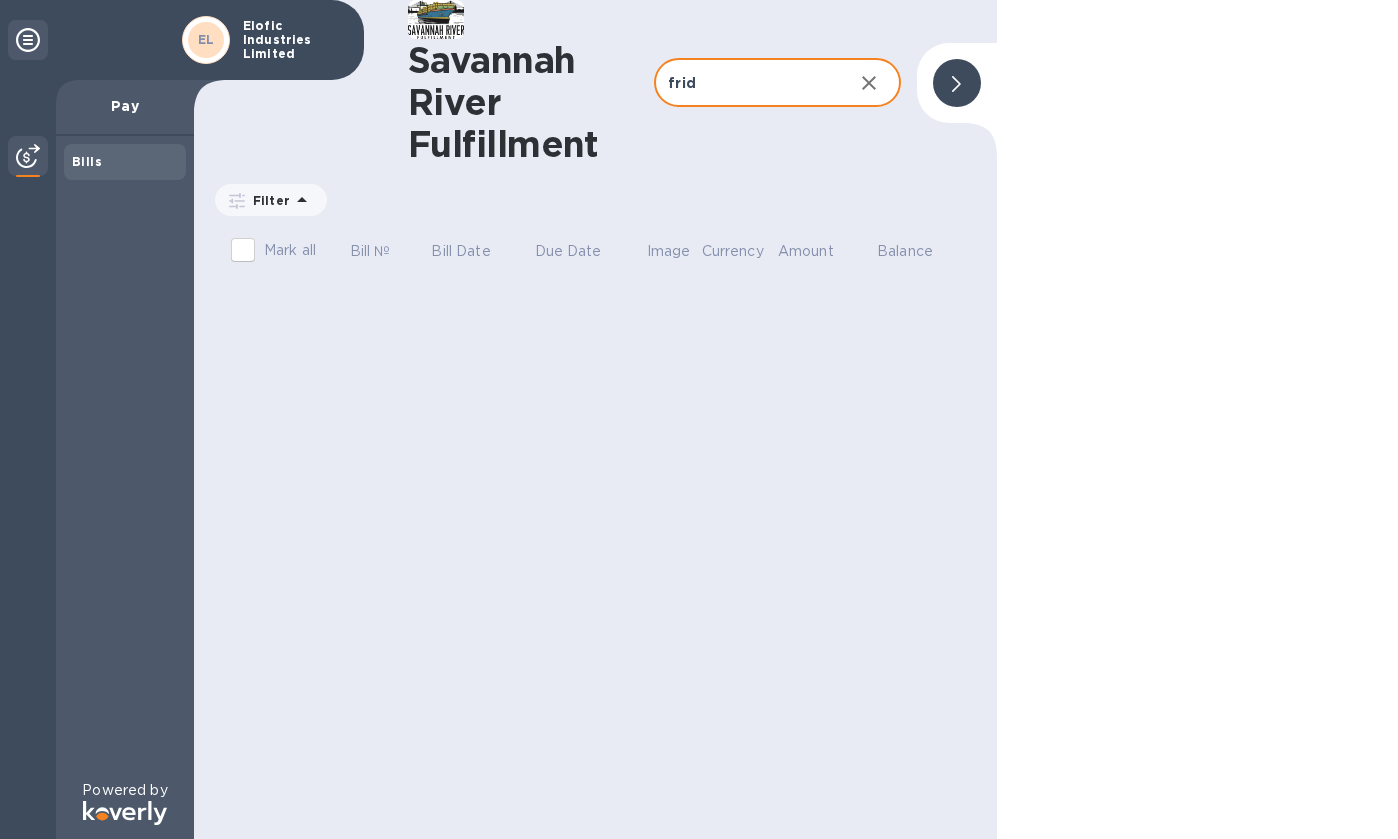 type on "frid" 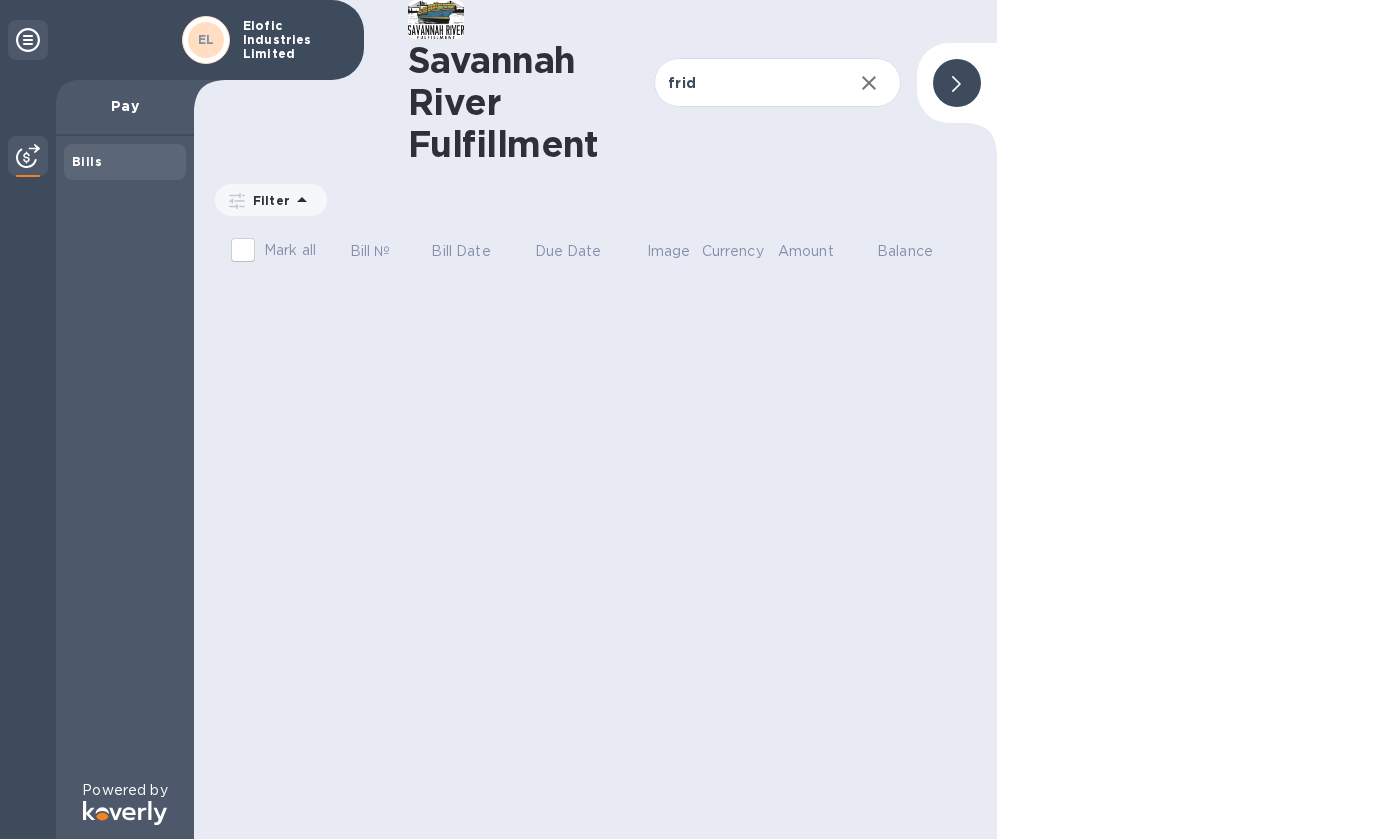click on "EL" at bounding box center [206, 39] 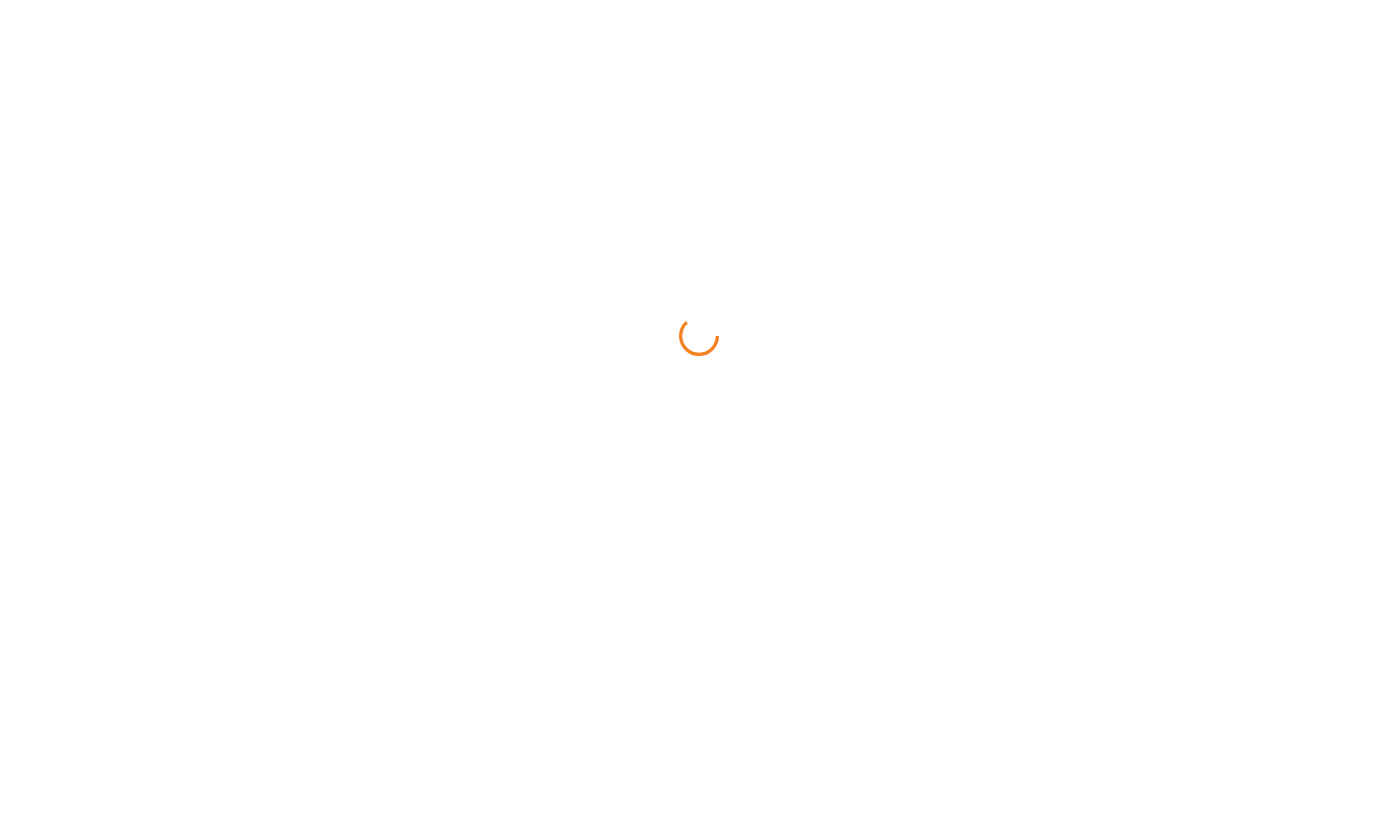scroll, scrollTop: 0, scrollLeft: 0, axis: both 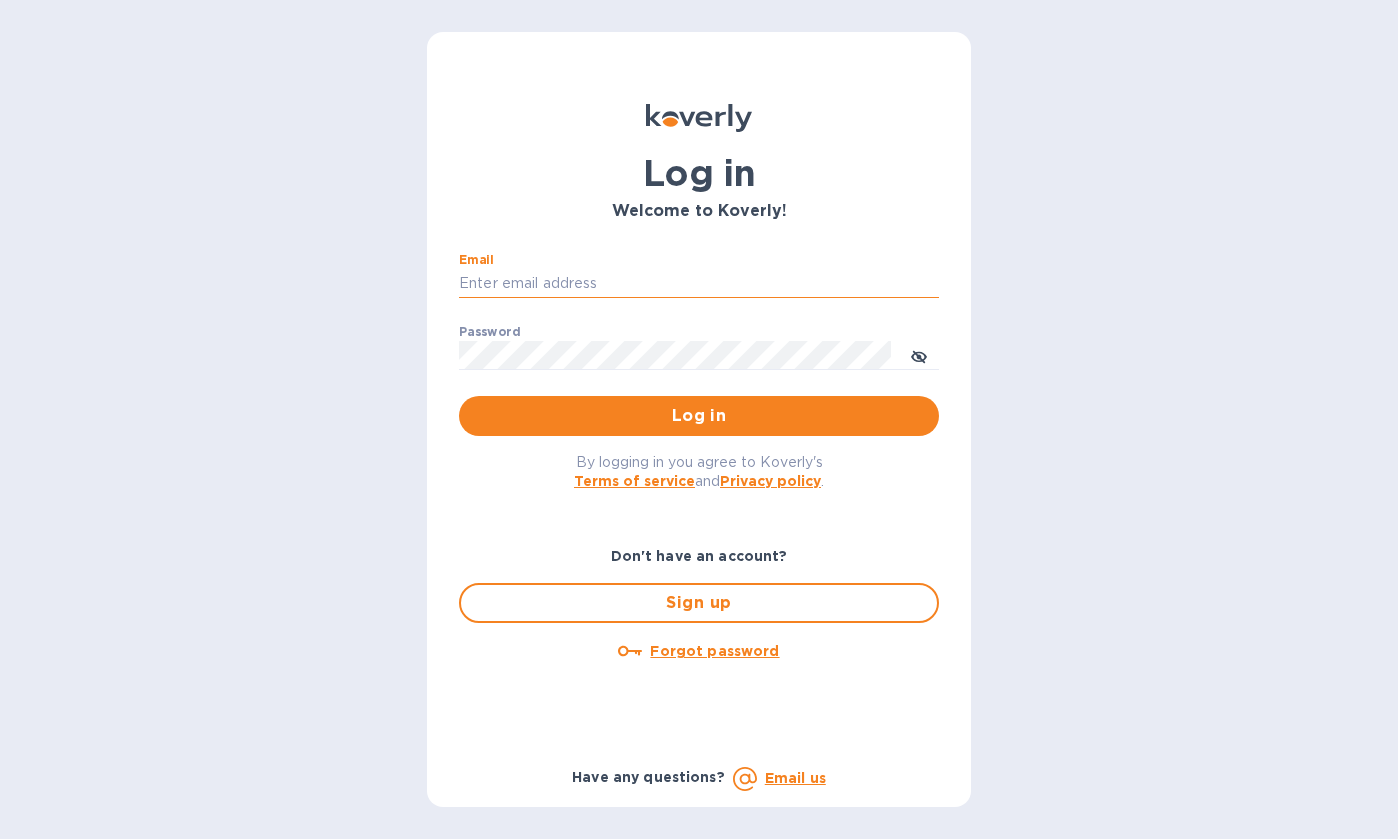 click on "Email" at bounding box center (699, 284) 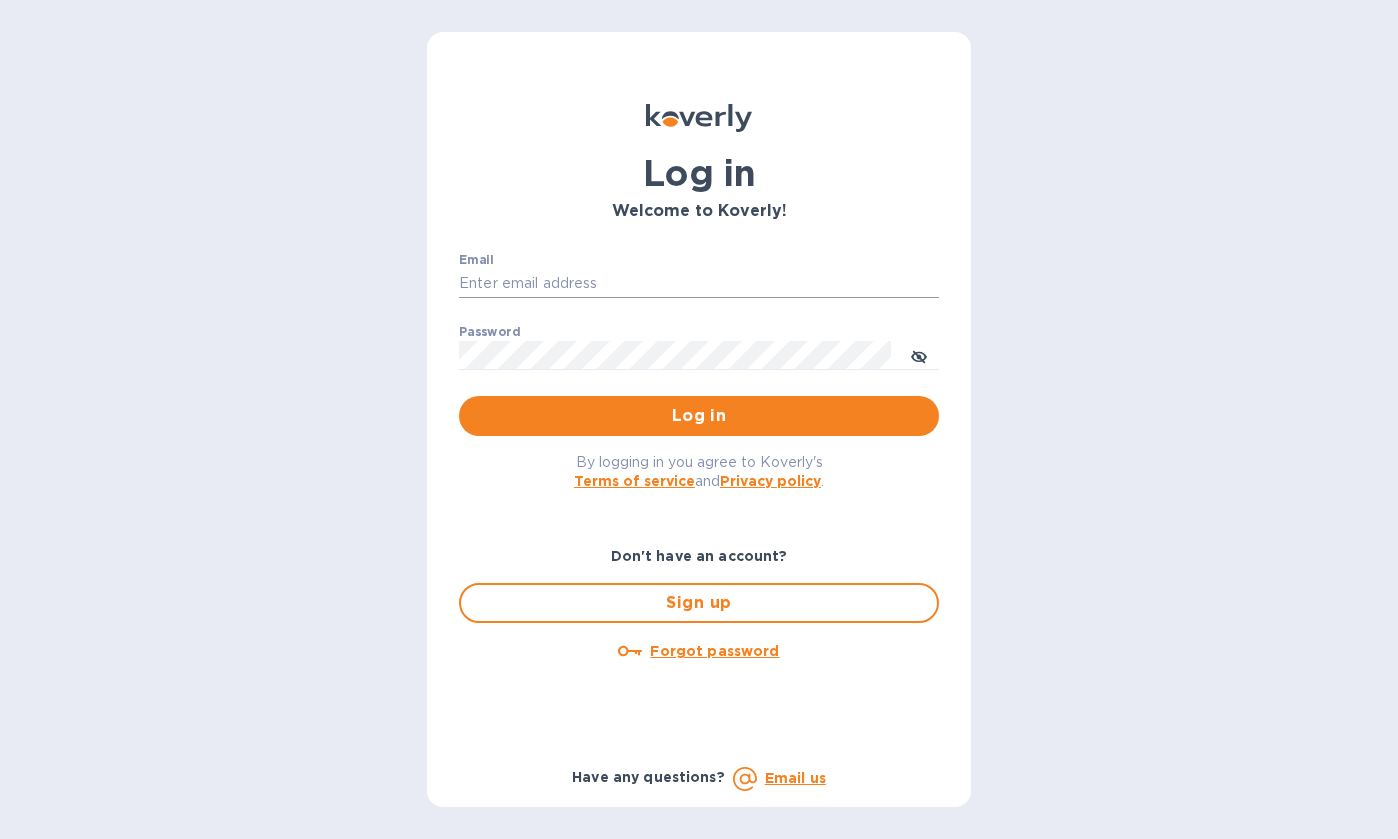type on "cyarbroughjr@[EMAIL]" 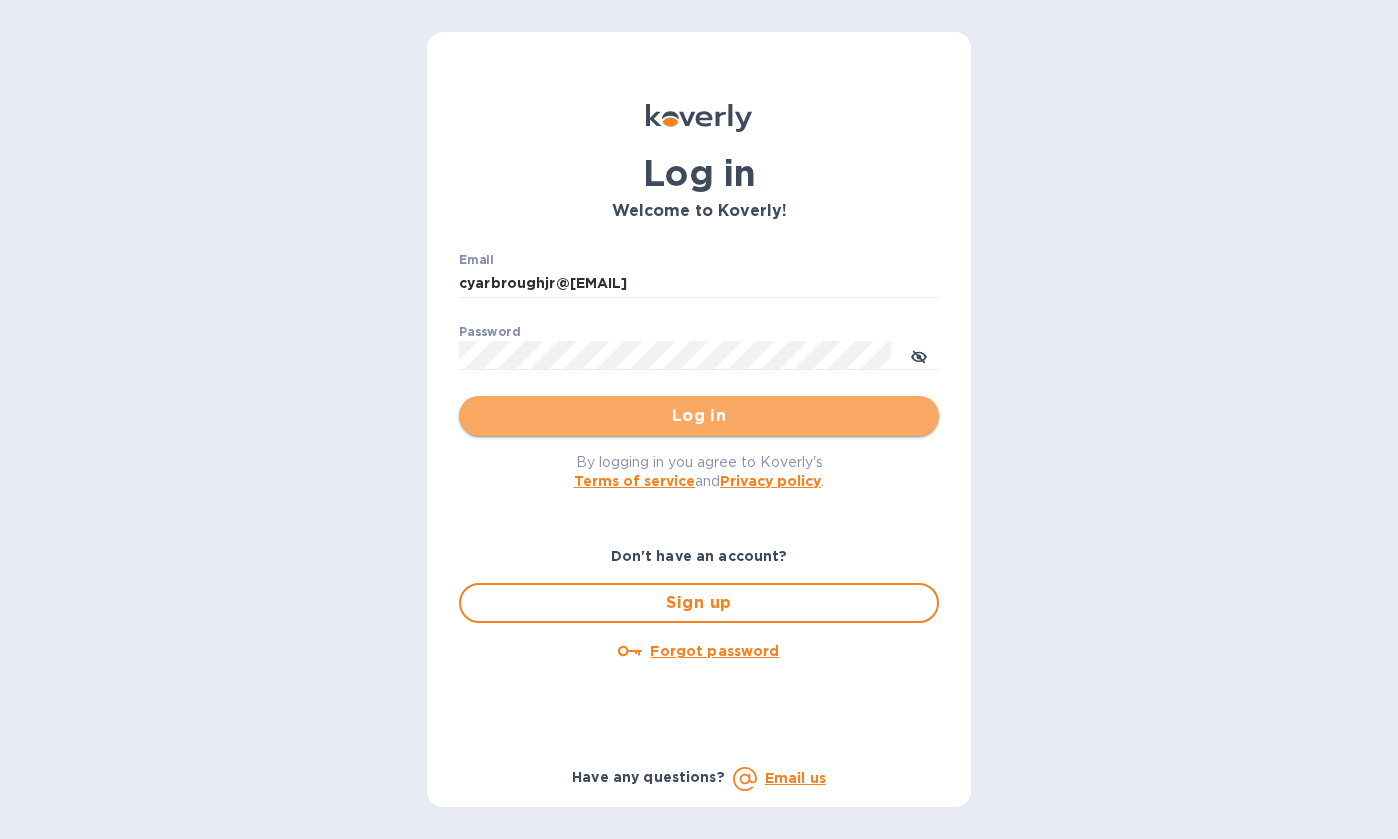 click on "Log in" at bounding box center [699, 416] 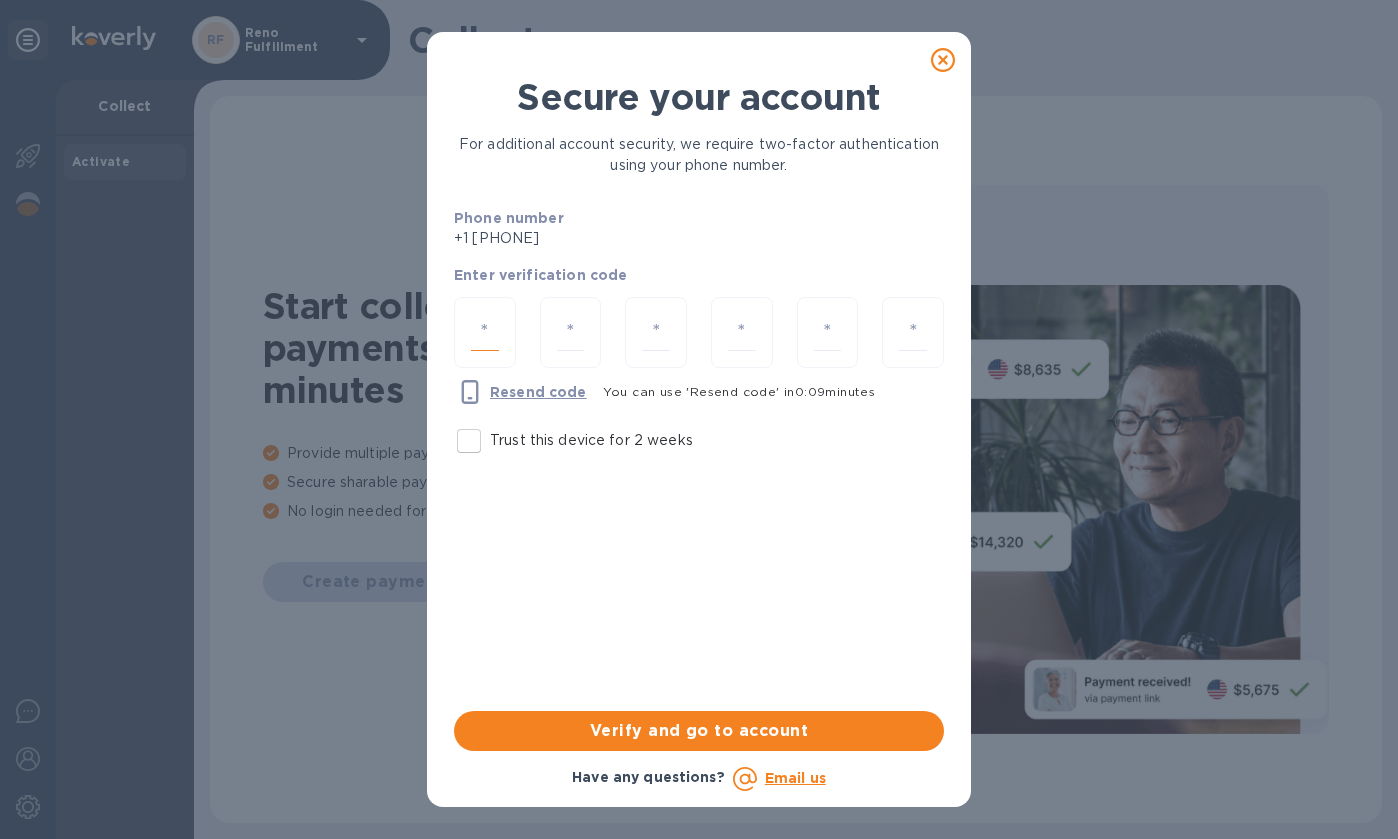 click at bounding box center (485, 332) 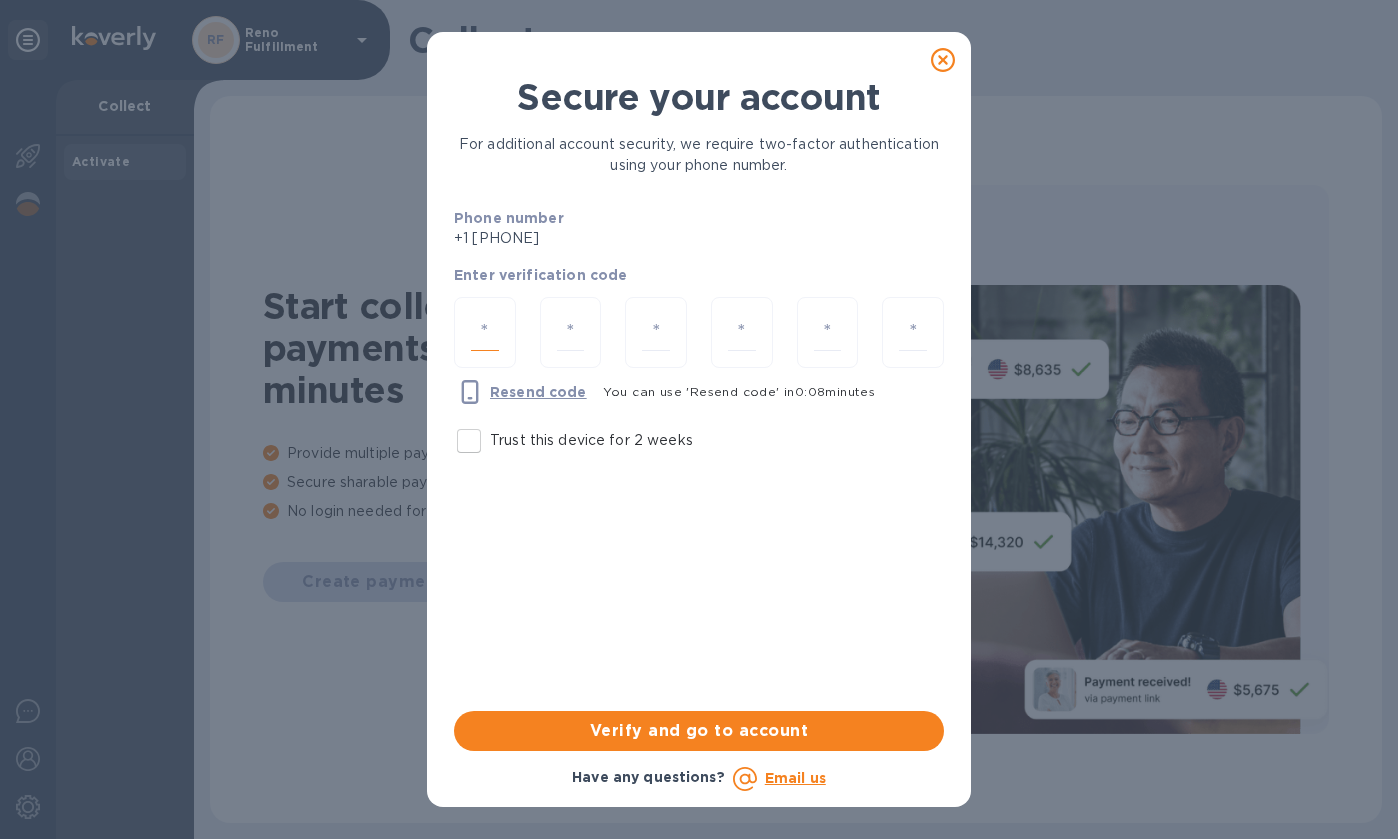 type on "7" 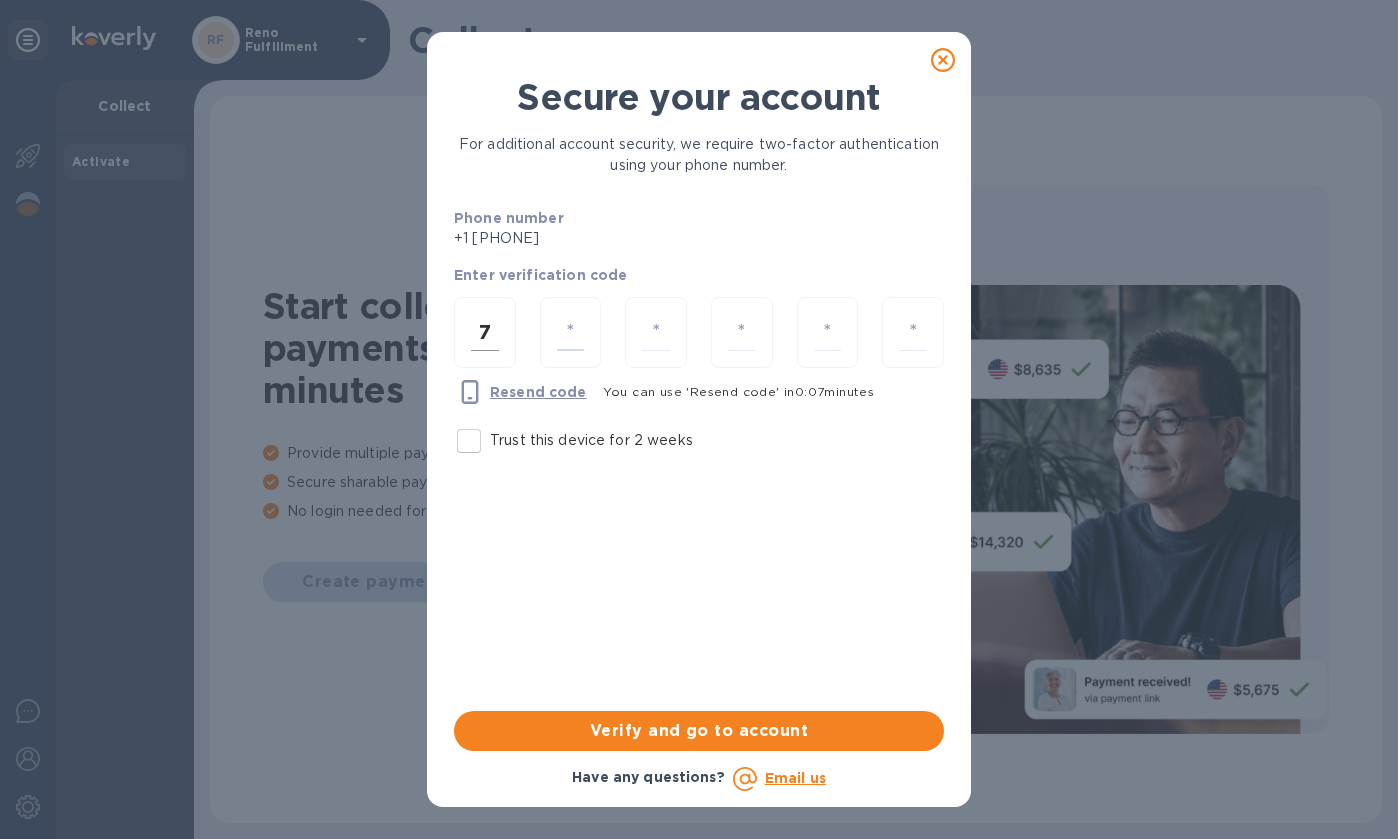 type on "5" 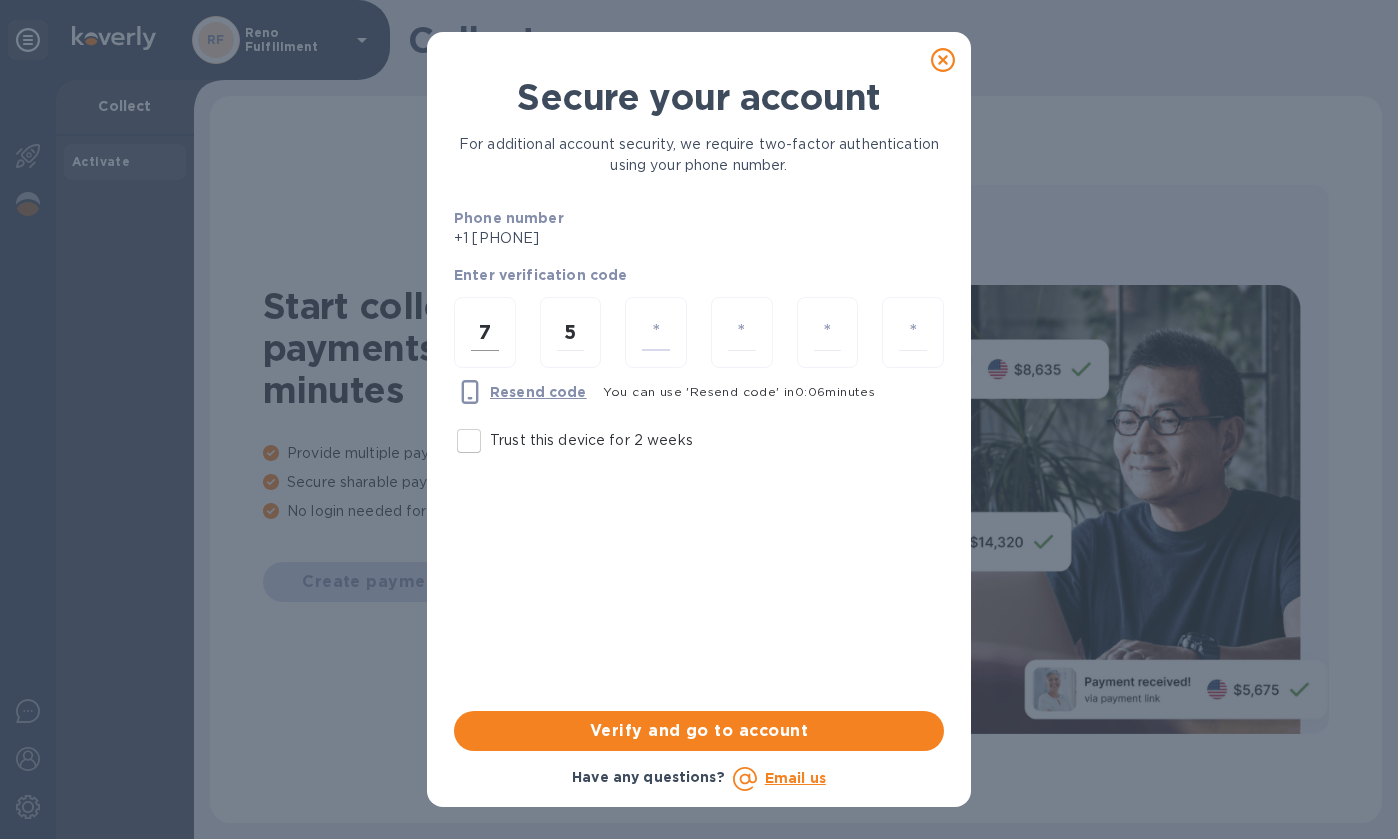 type on "7" 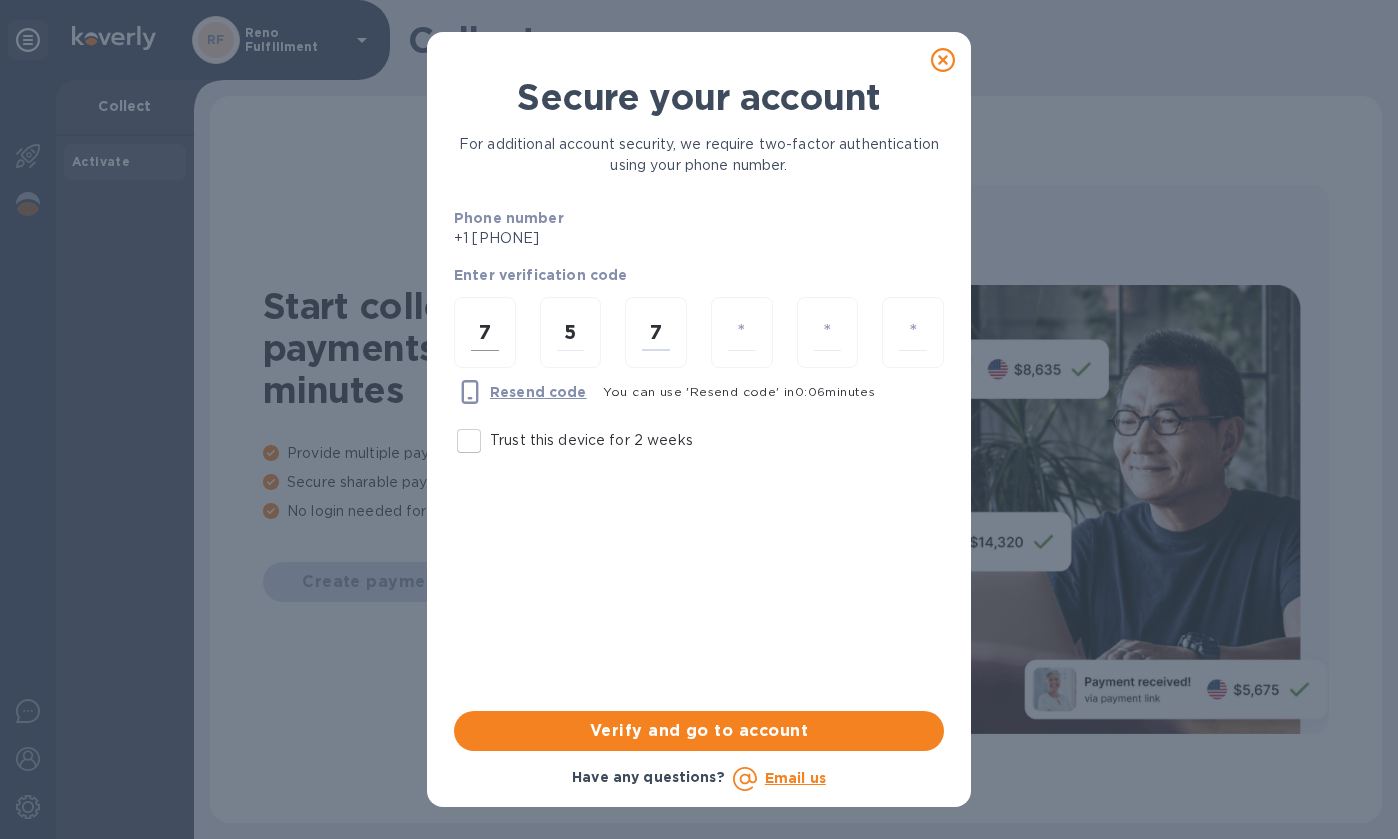 type on "7" 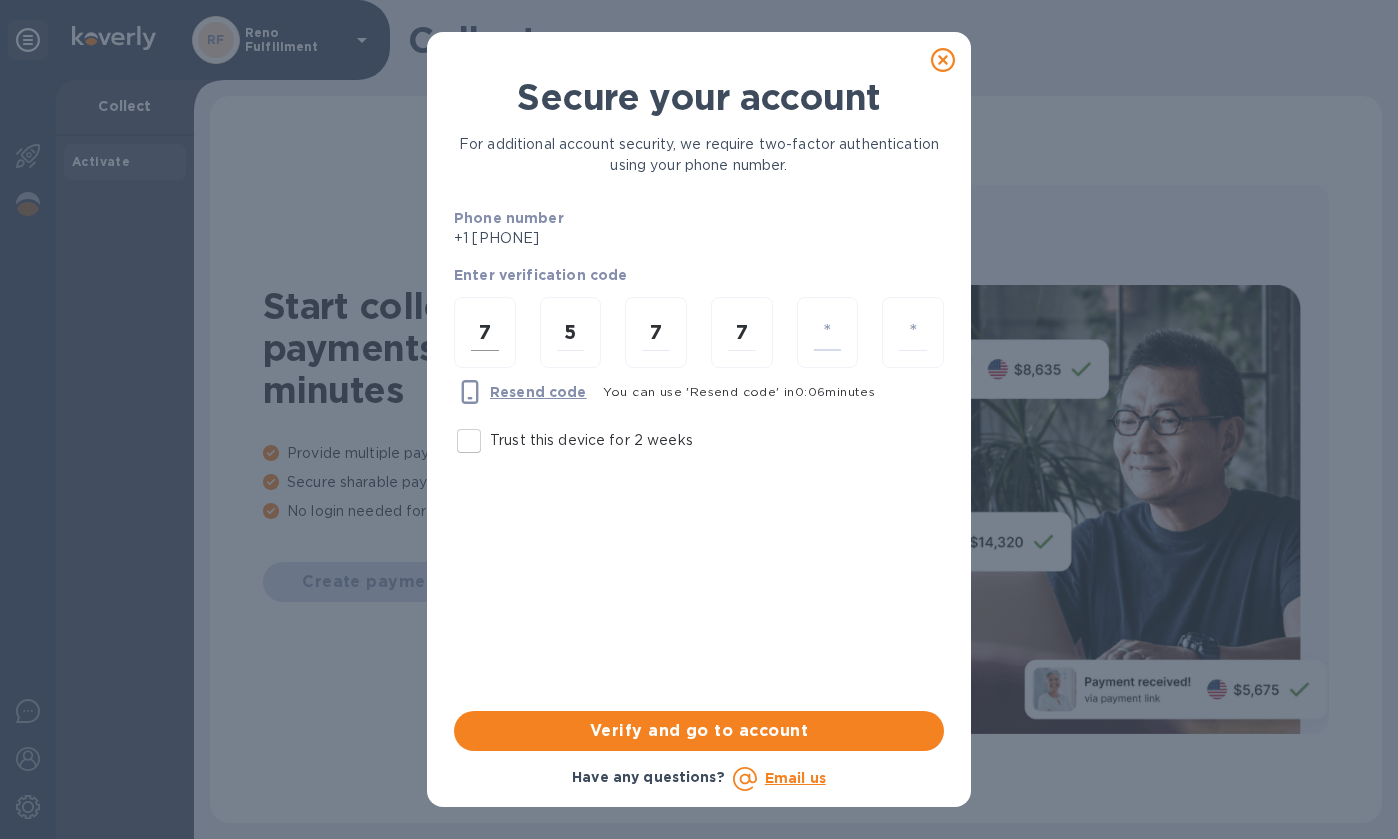 type on "0" 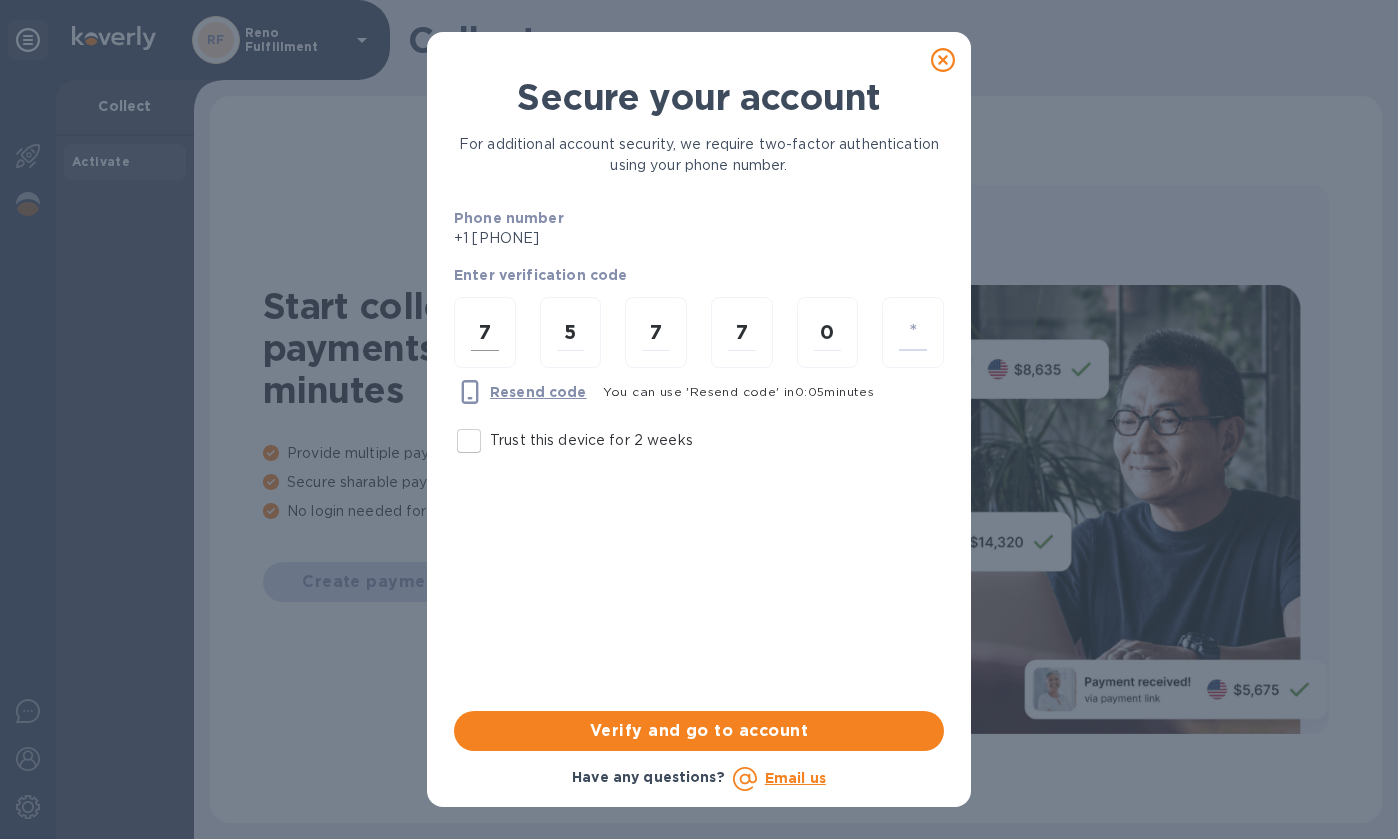 type on "8" 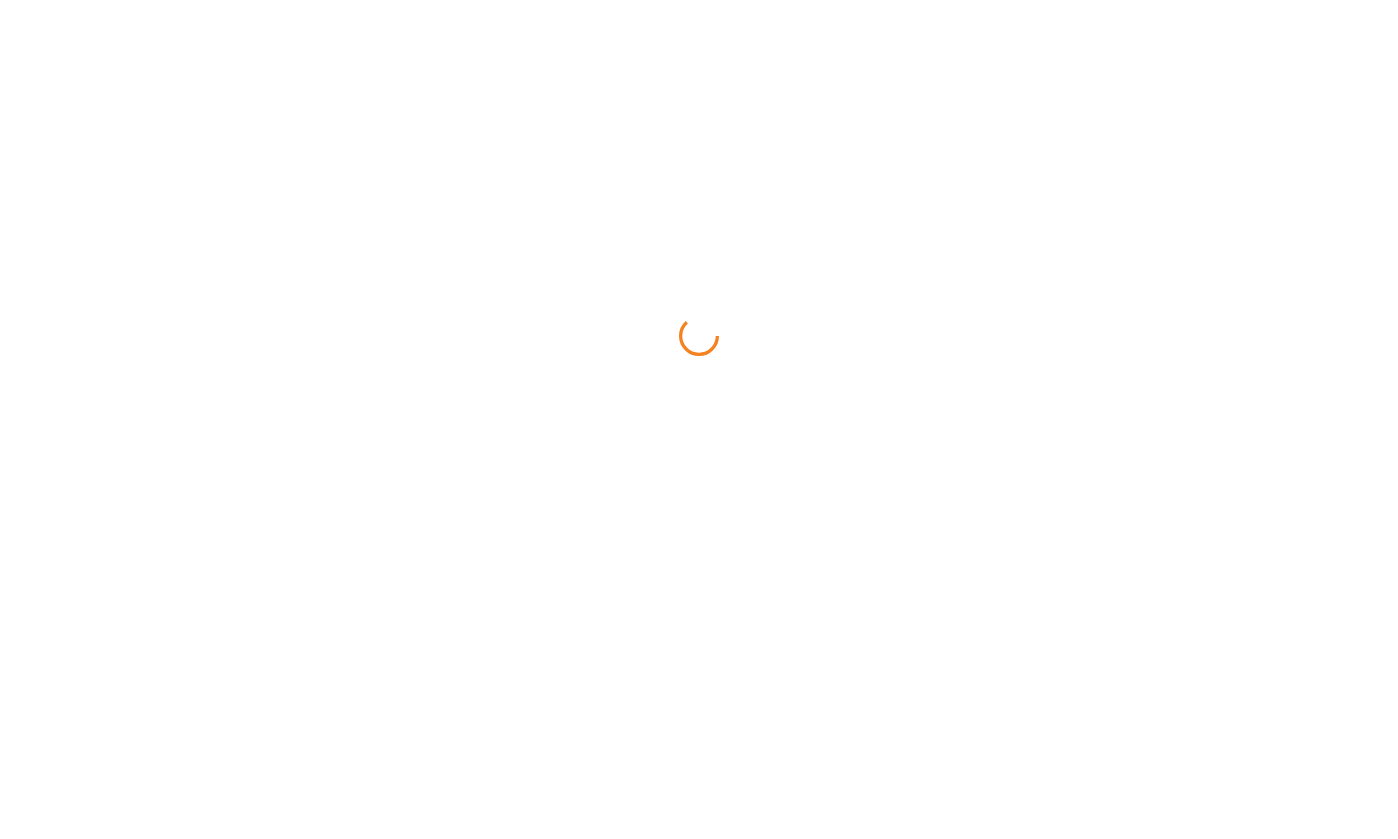 scroll, scrollTop: 0, scrollLeft: 0, axis: both 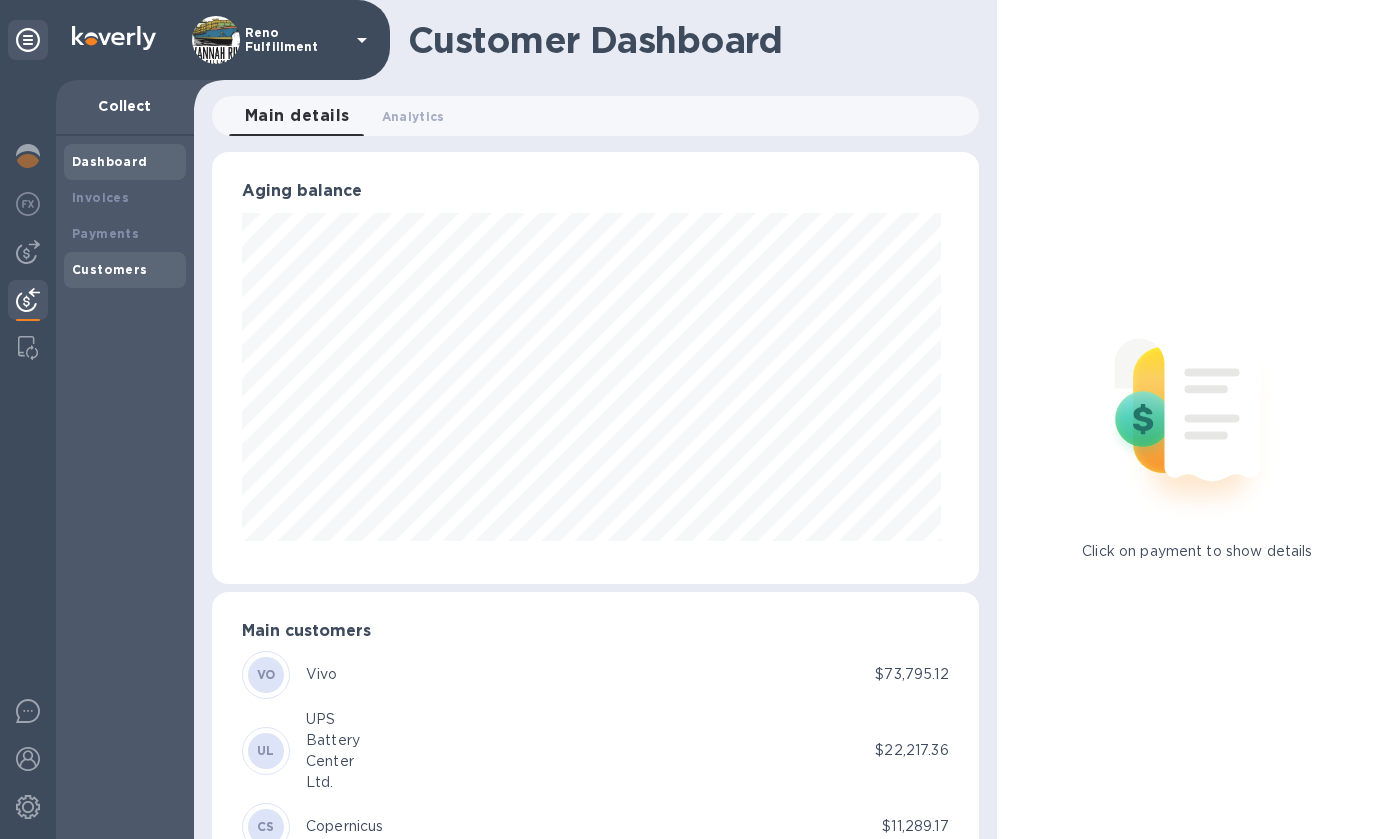 click on "Customers" at bounding box center (125, 270) 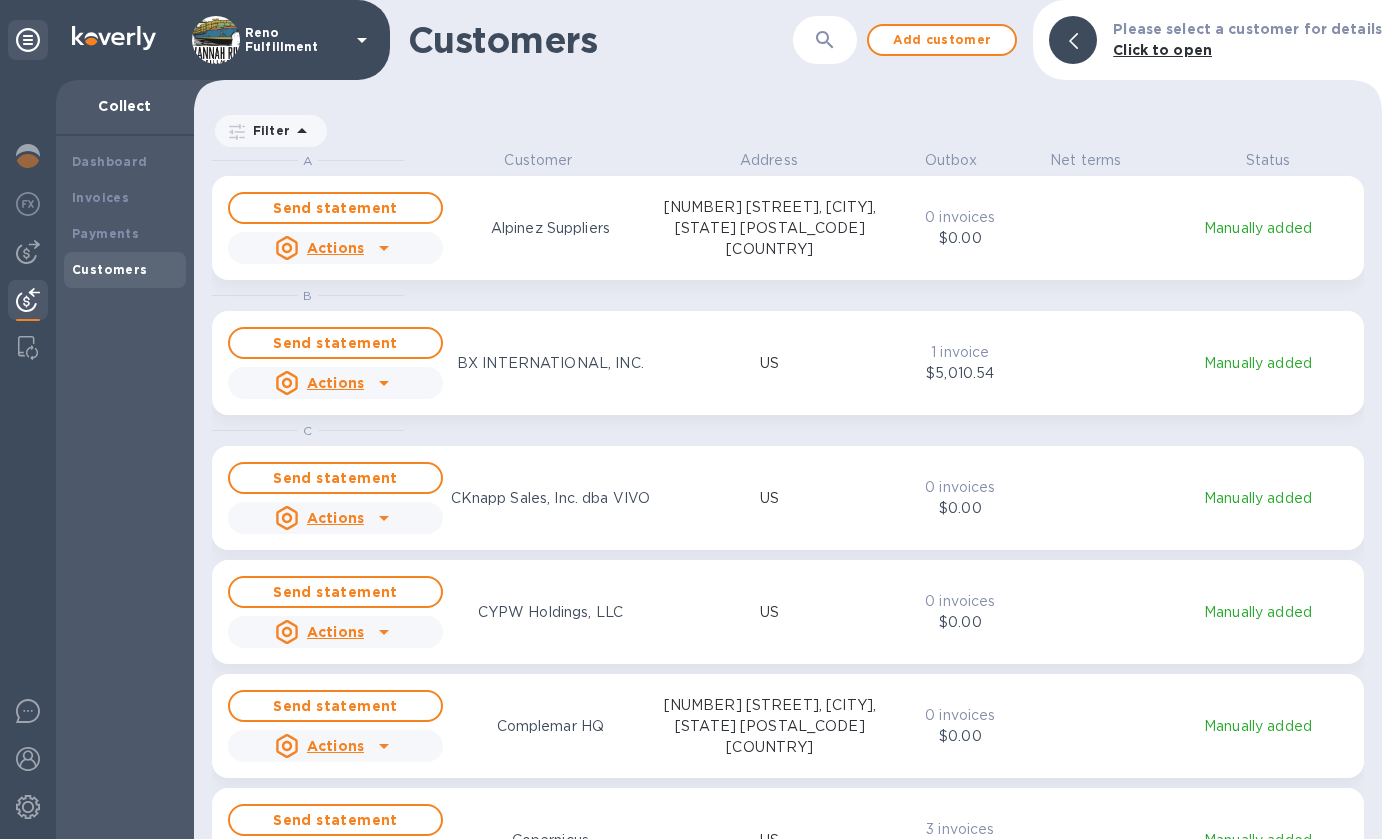 scroll, scrollTop: 17, scrollLeft: 9, axis: both 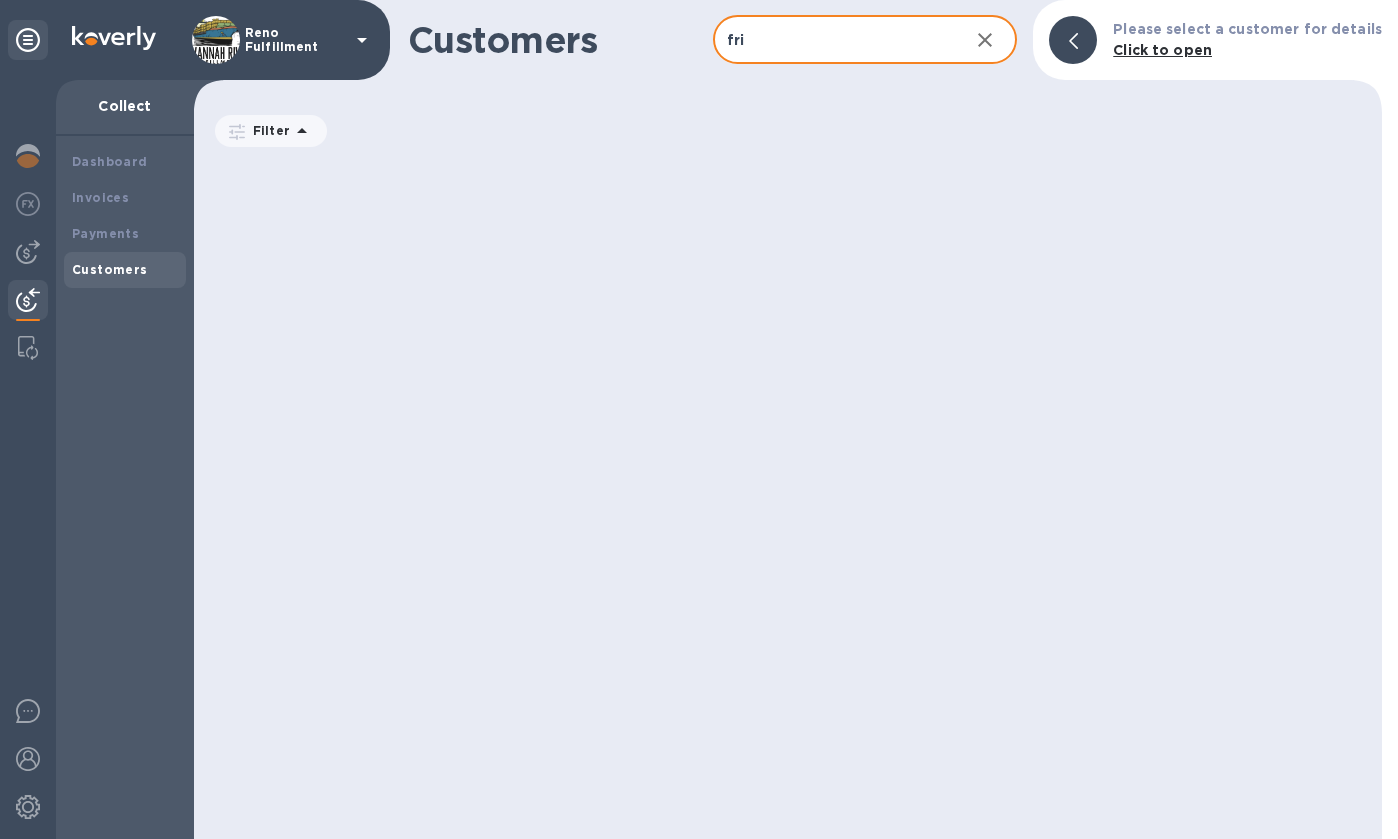 type on "fridays" 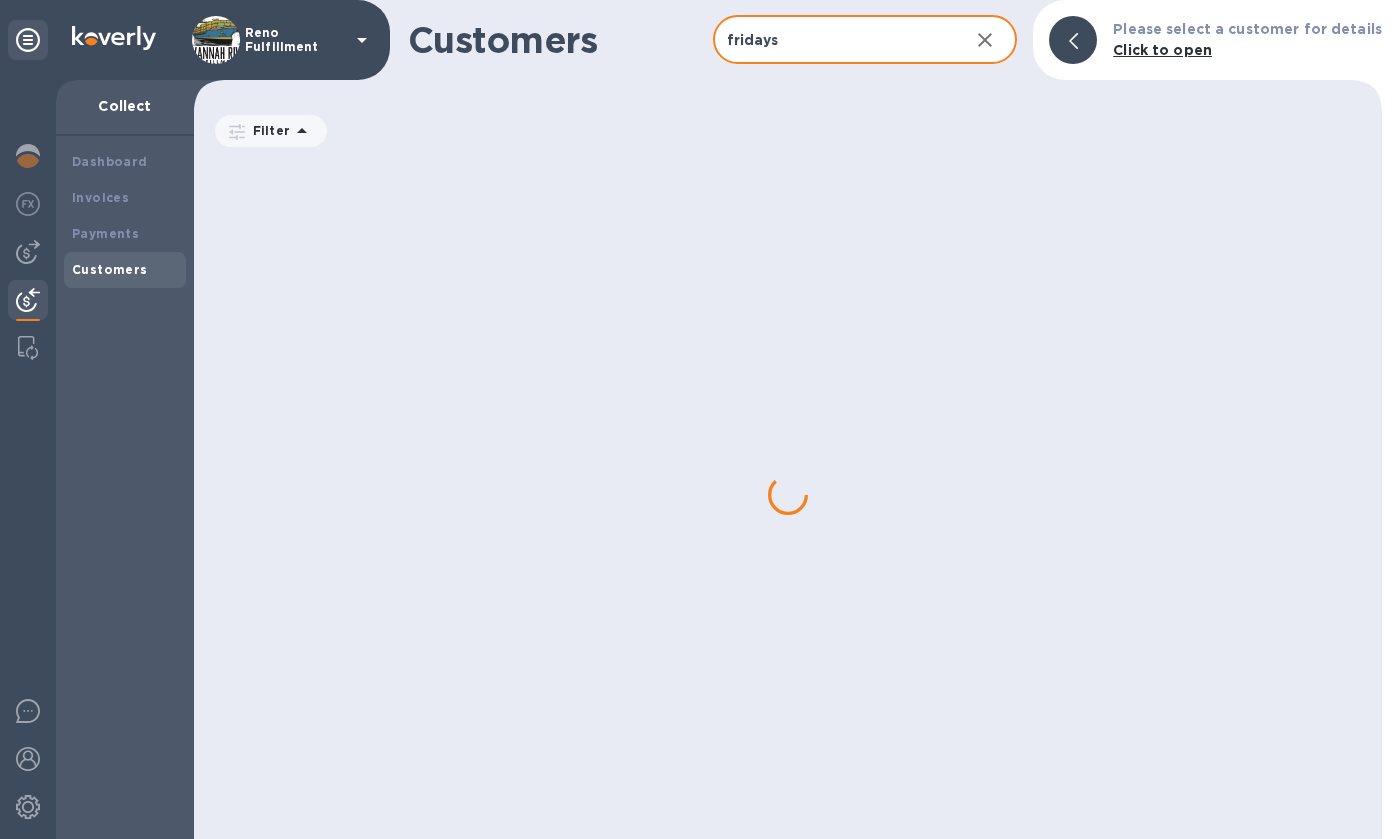 click on "Reno Fulfillment" at bounding box center [295, 40] 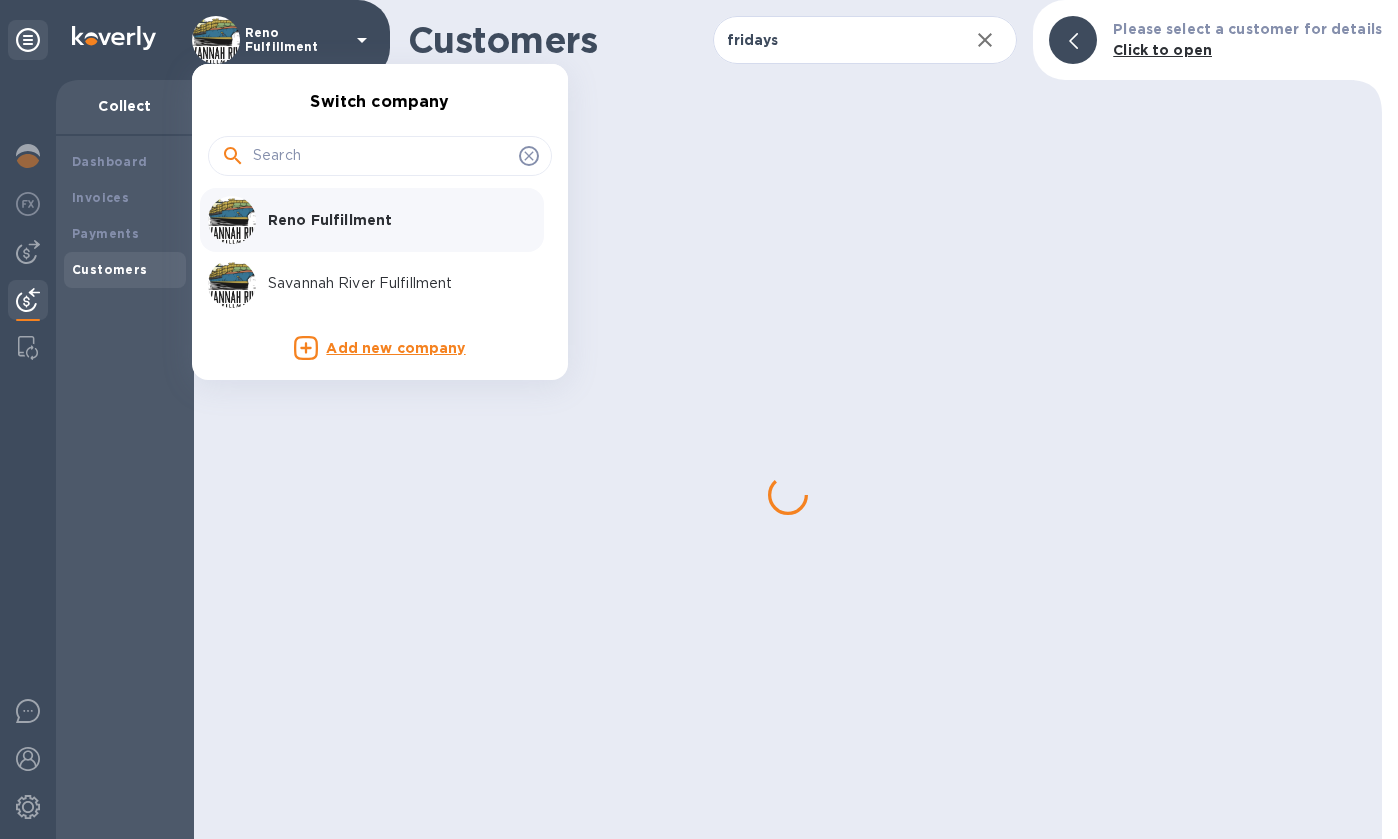 click on "Savannah River Fulfillment" at bounding box center [394, 283] 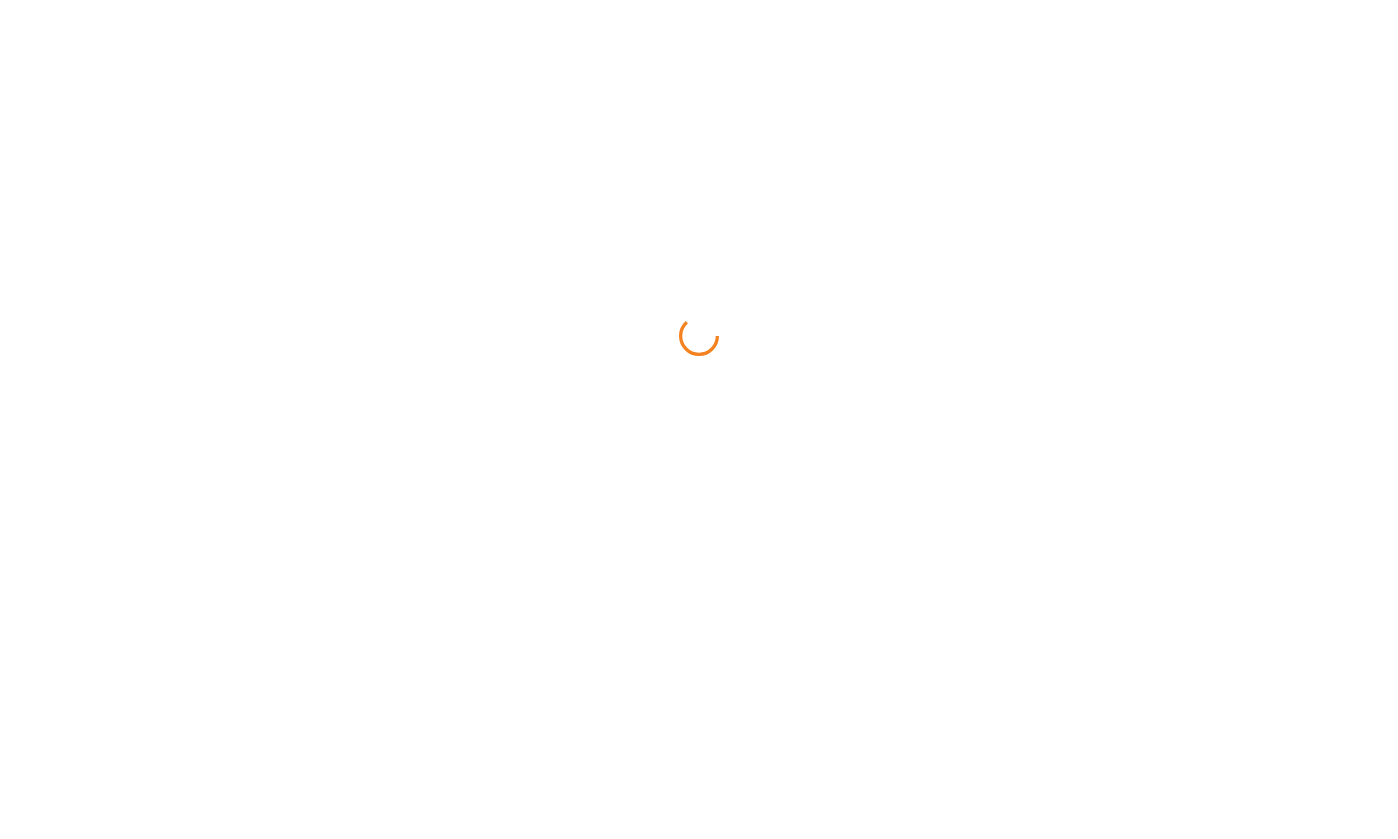 scroll, scrollTop: 0, scrollLeft: 0, axis: both 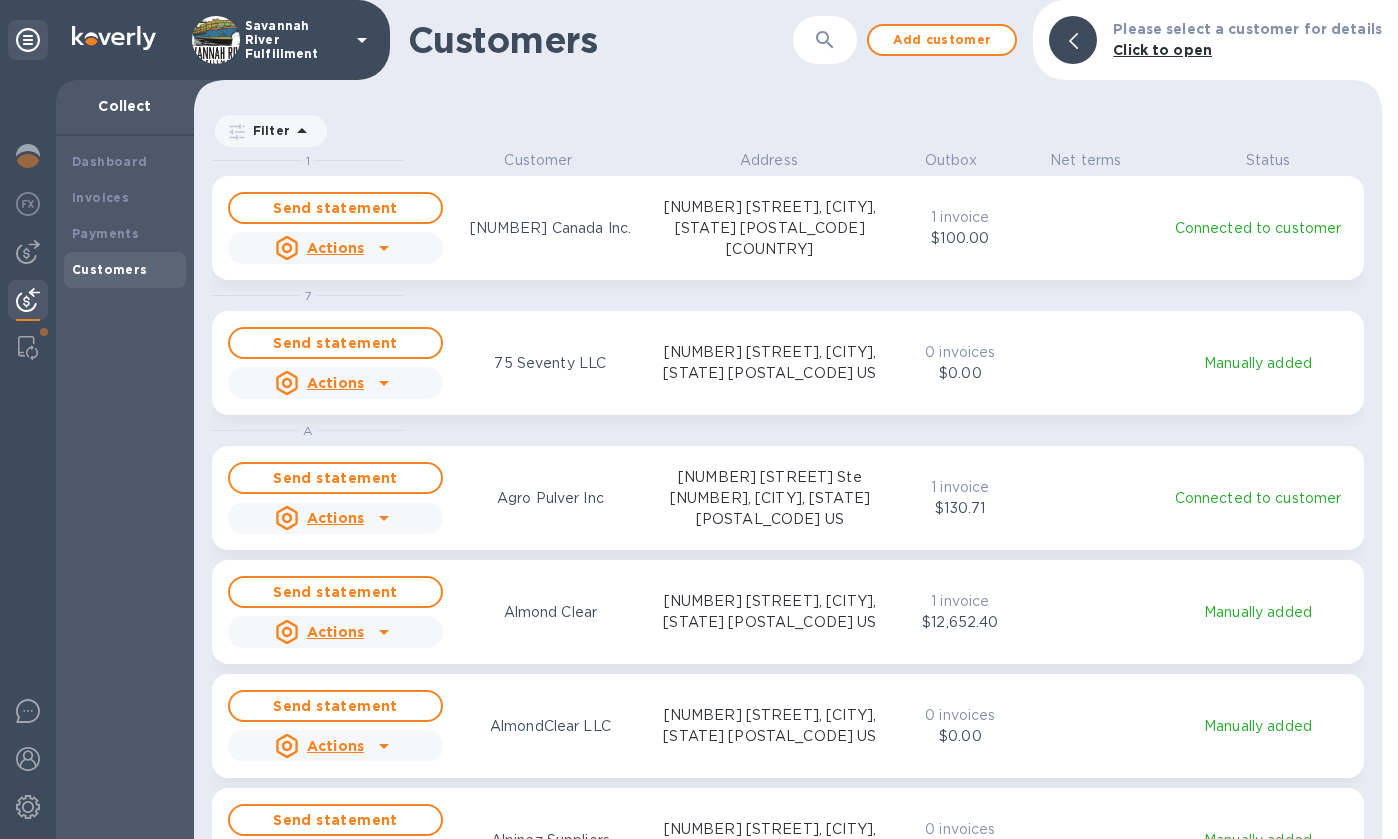 click 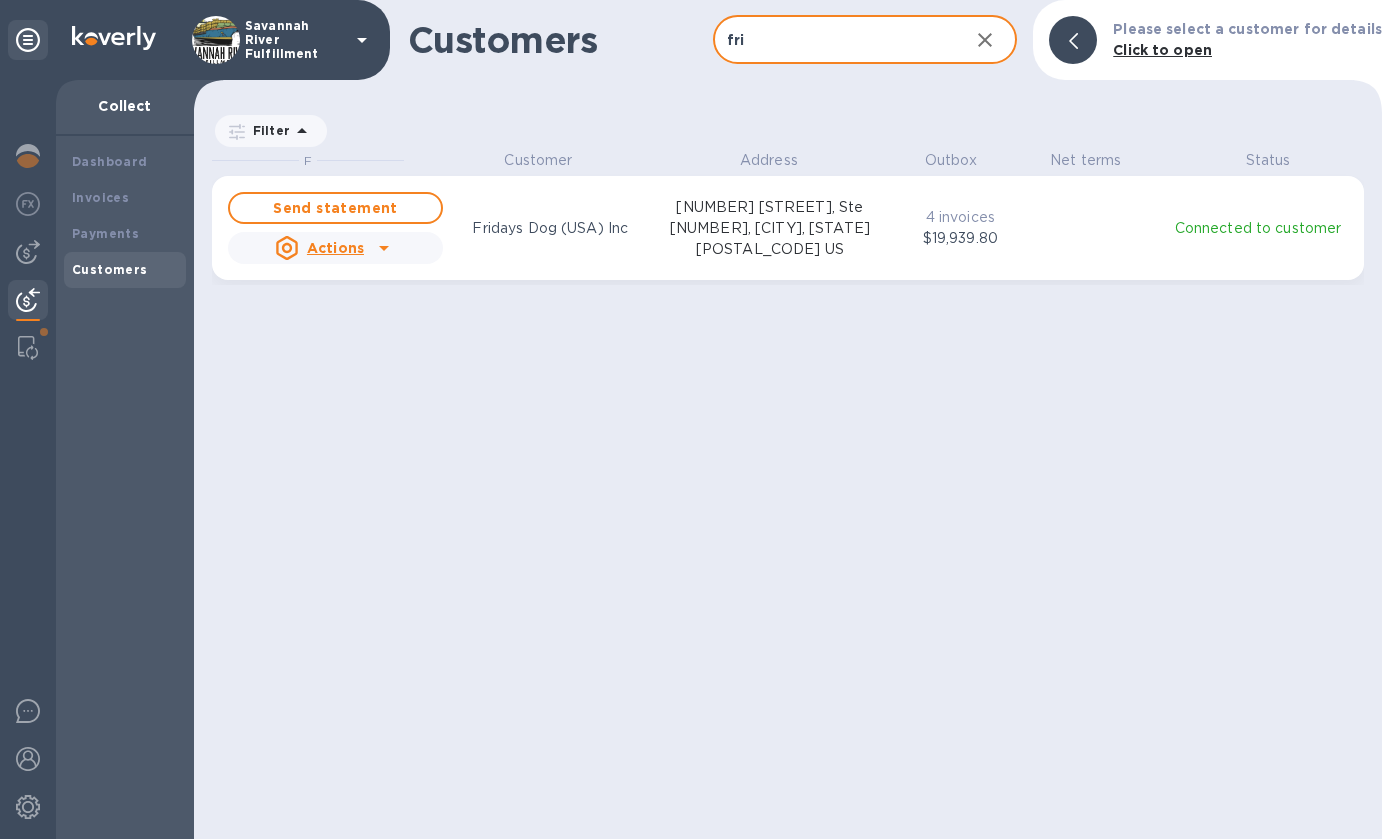 scroll, scrollTop: 17, scrollLeft: 9, axis: both 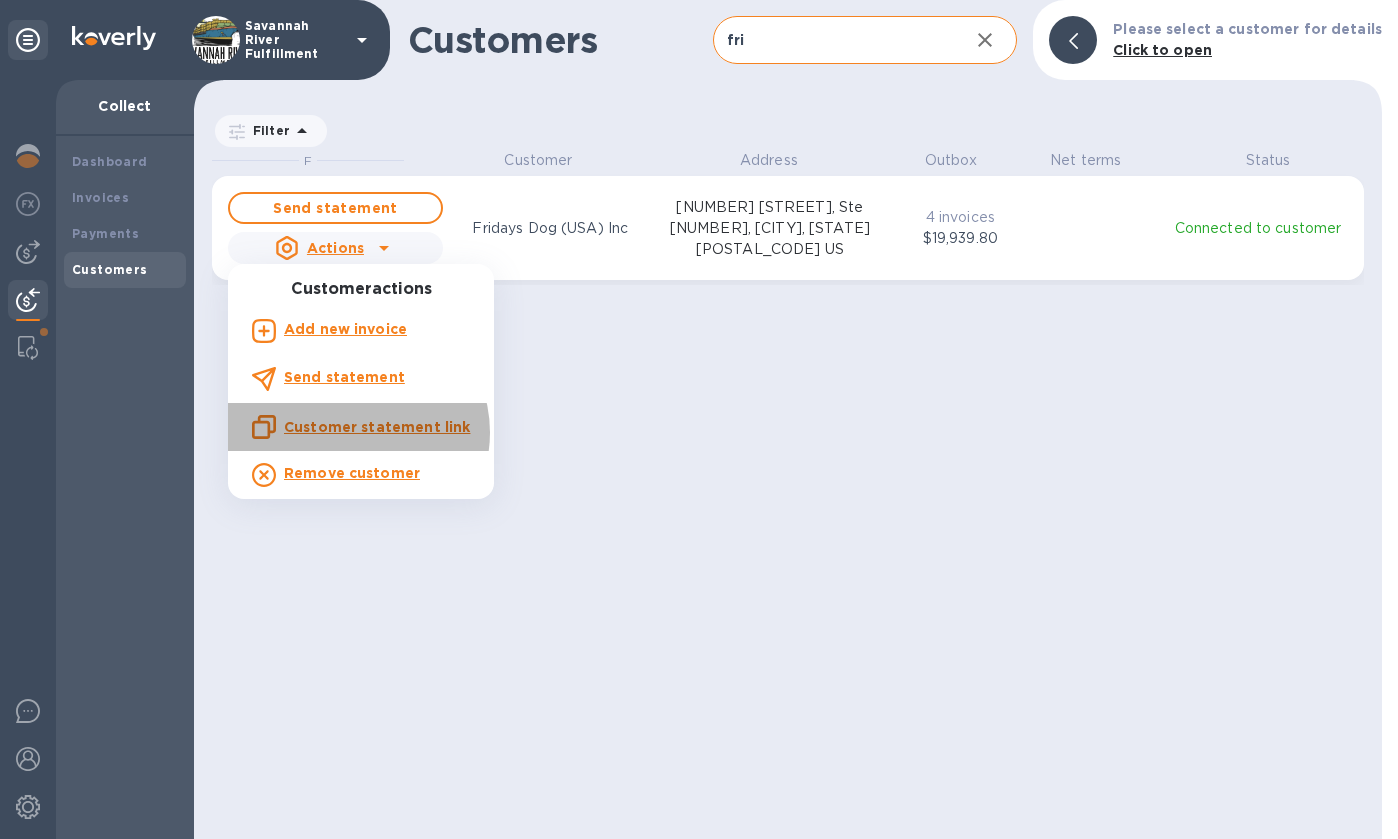 click on "Customer statement link" at bounding box center (377, 427) 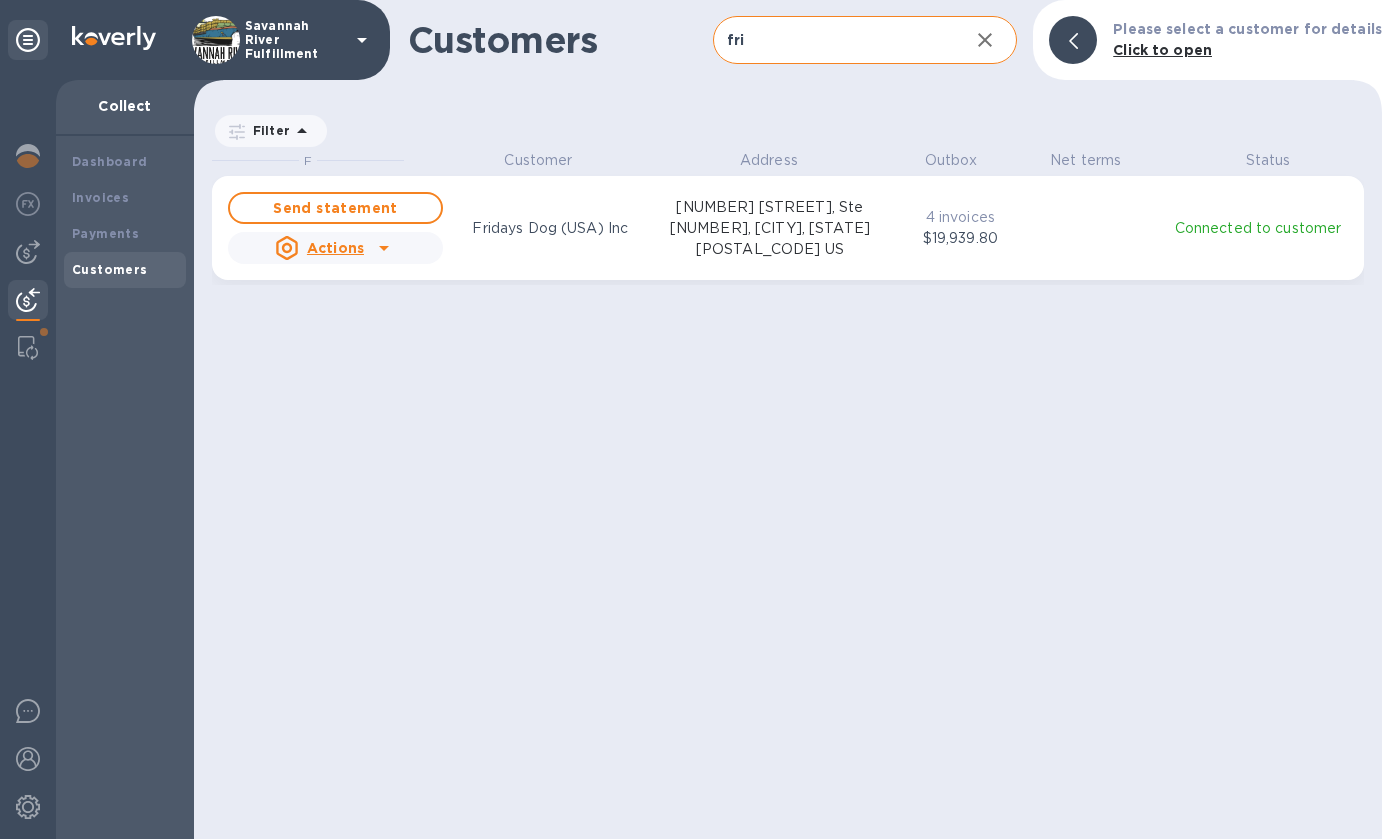click 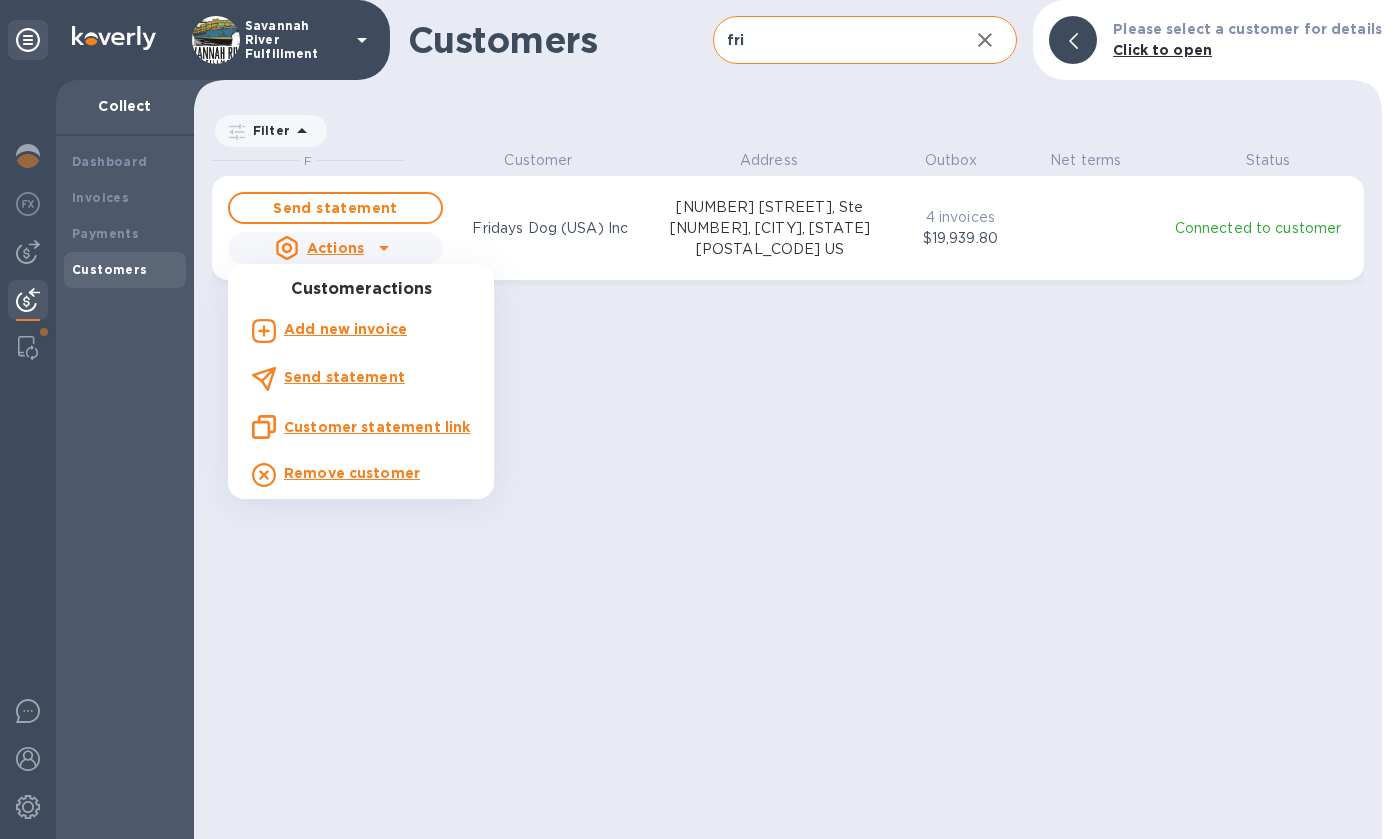 click at bounding box center (699, 419) 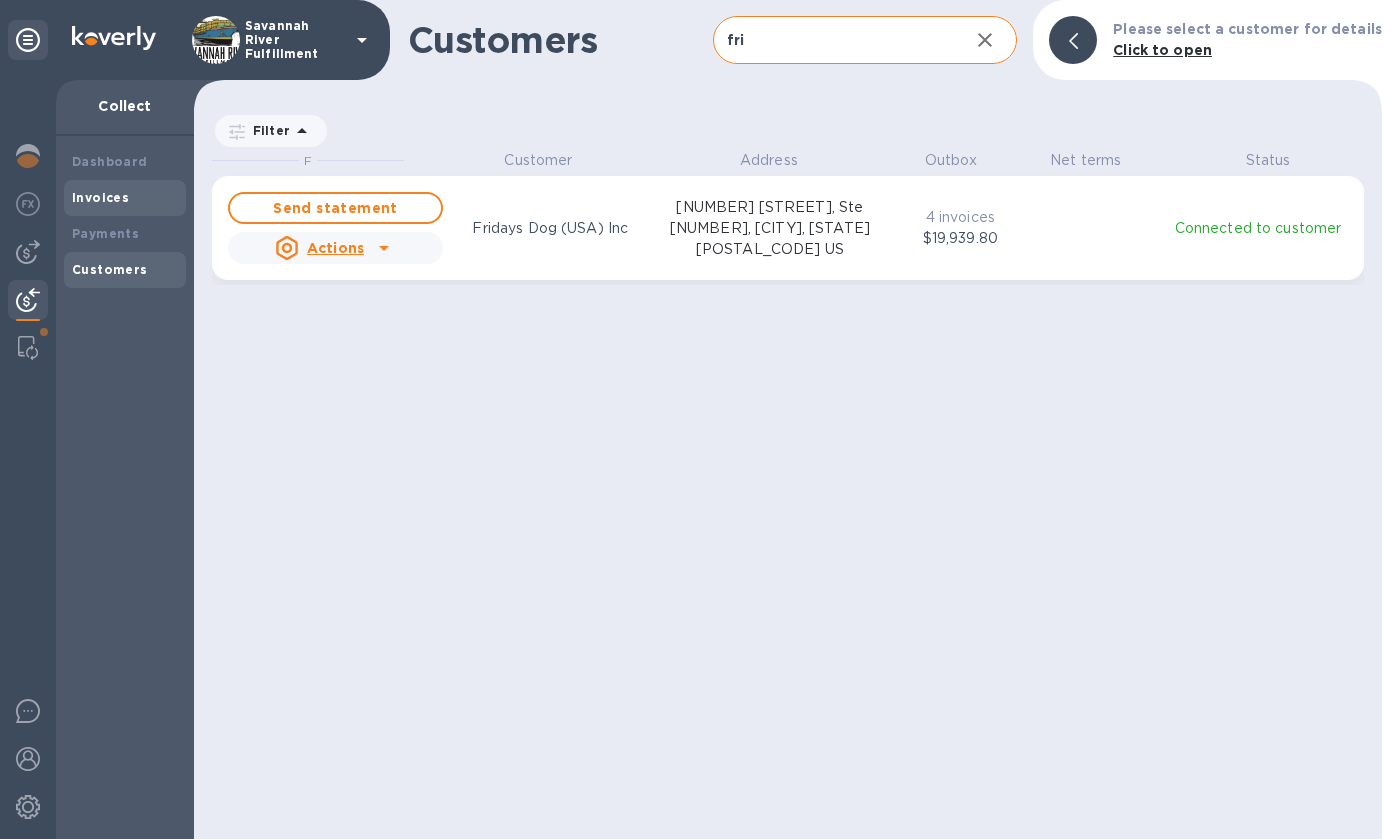 click on "Invoices" at bounding box center [100, 197] 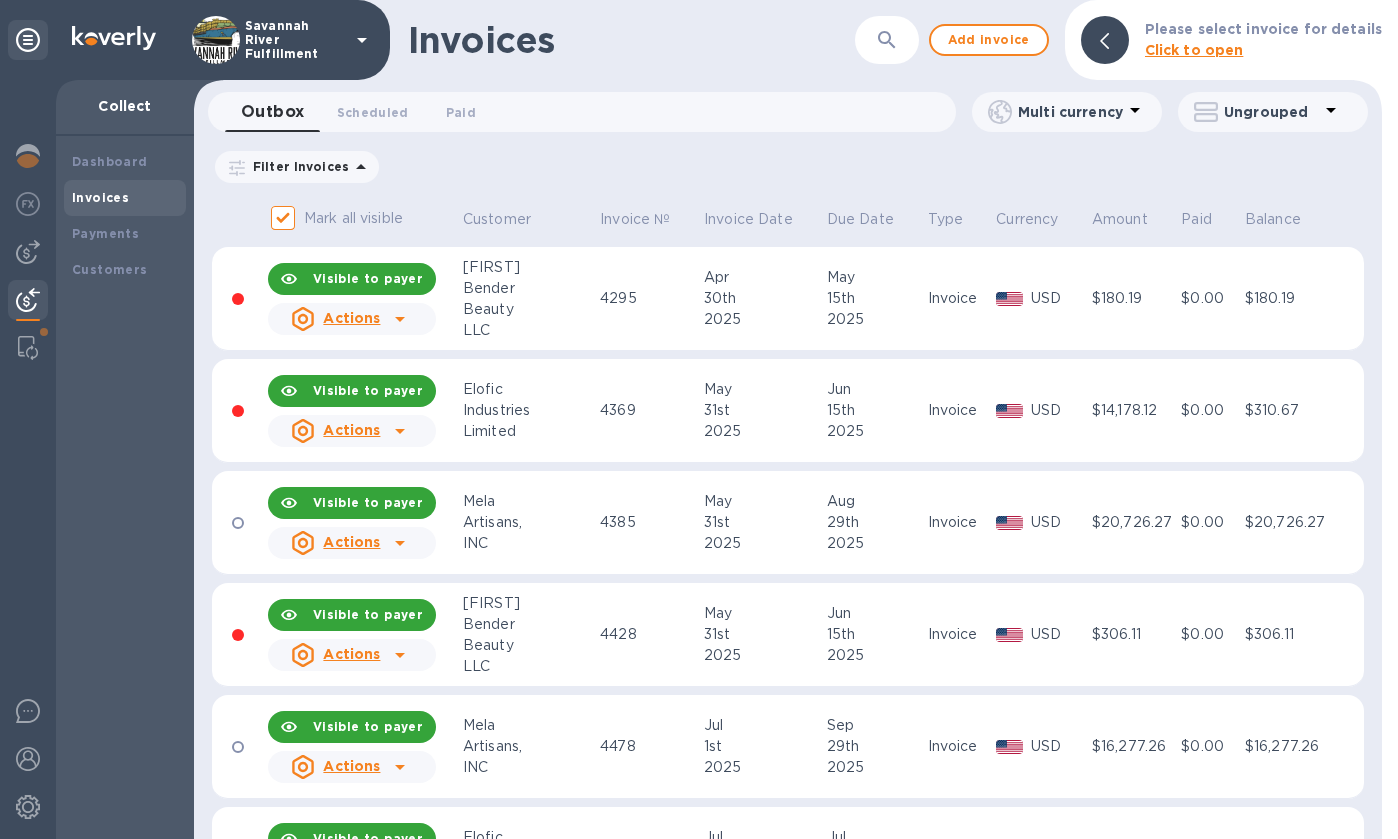 click on "Ungrouped" at bounding box center (1271, 112) 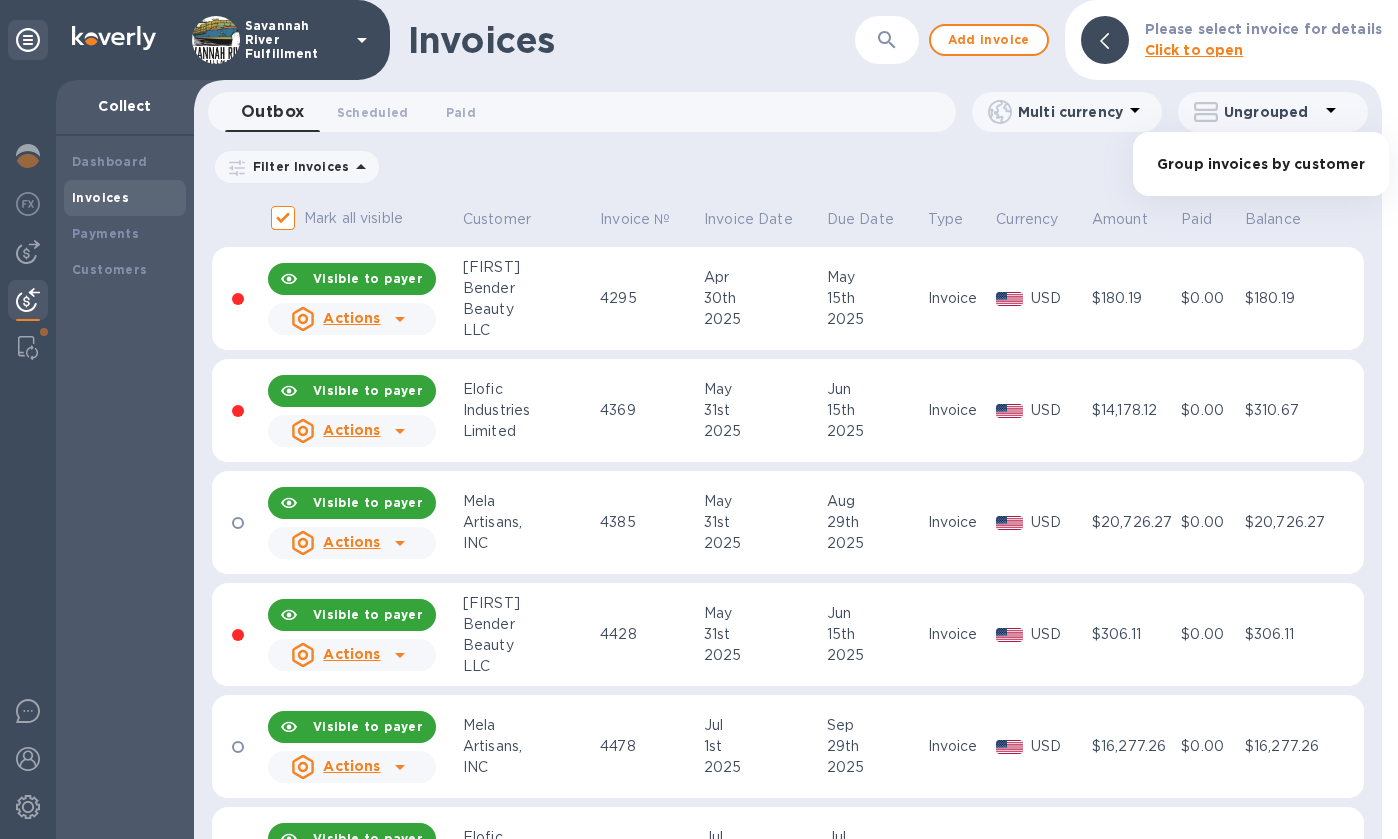 click on "Group invoices by customer" at bounding box center [1261, 164] 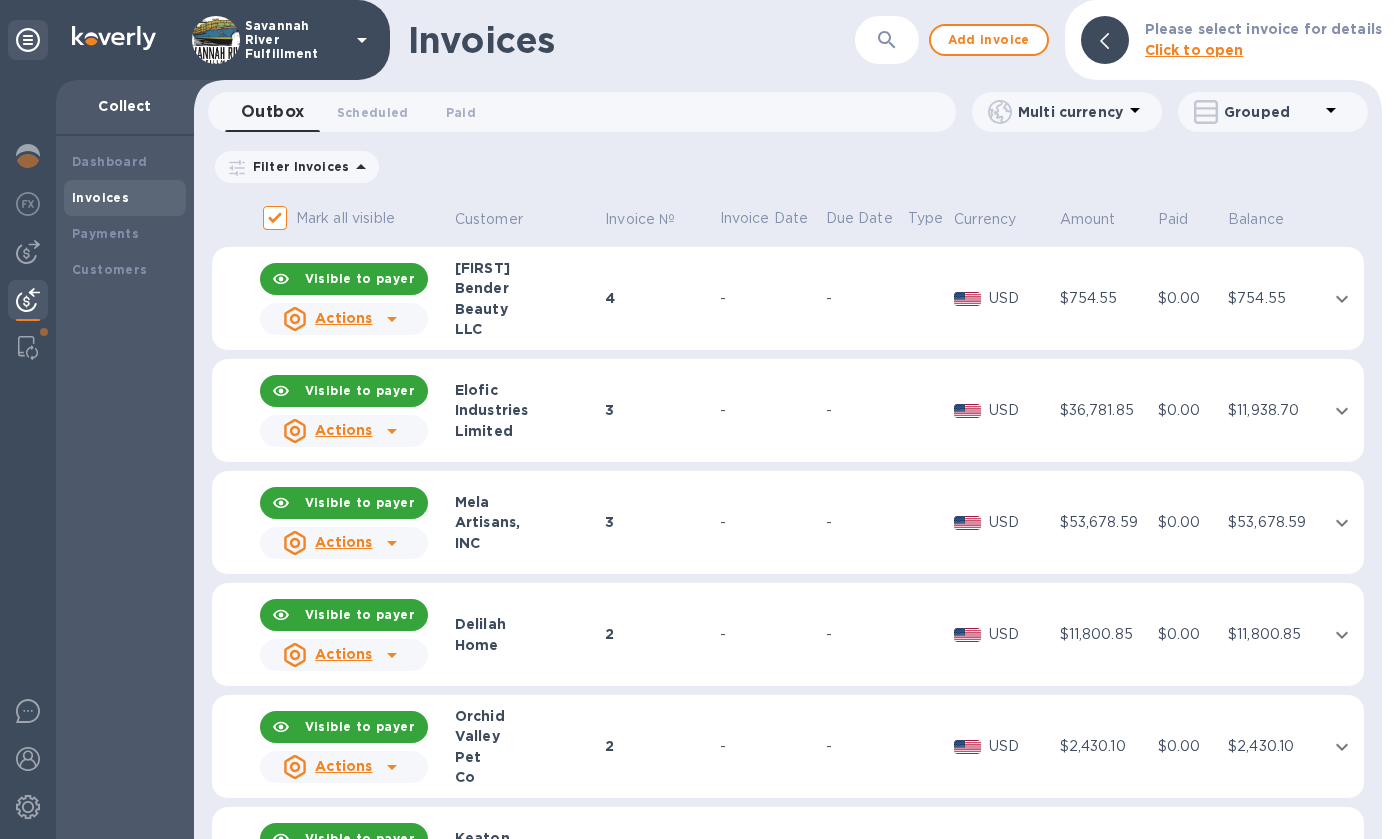 click 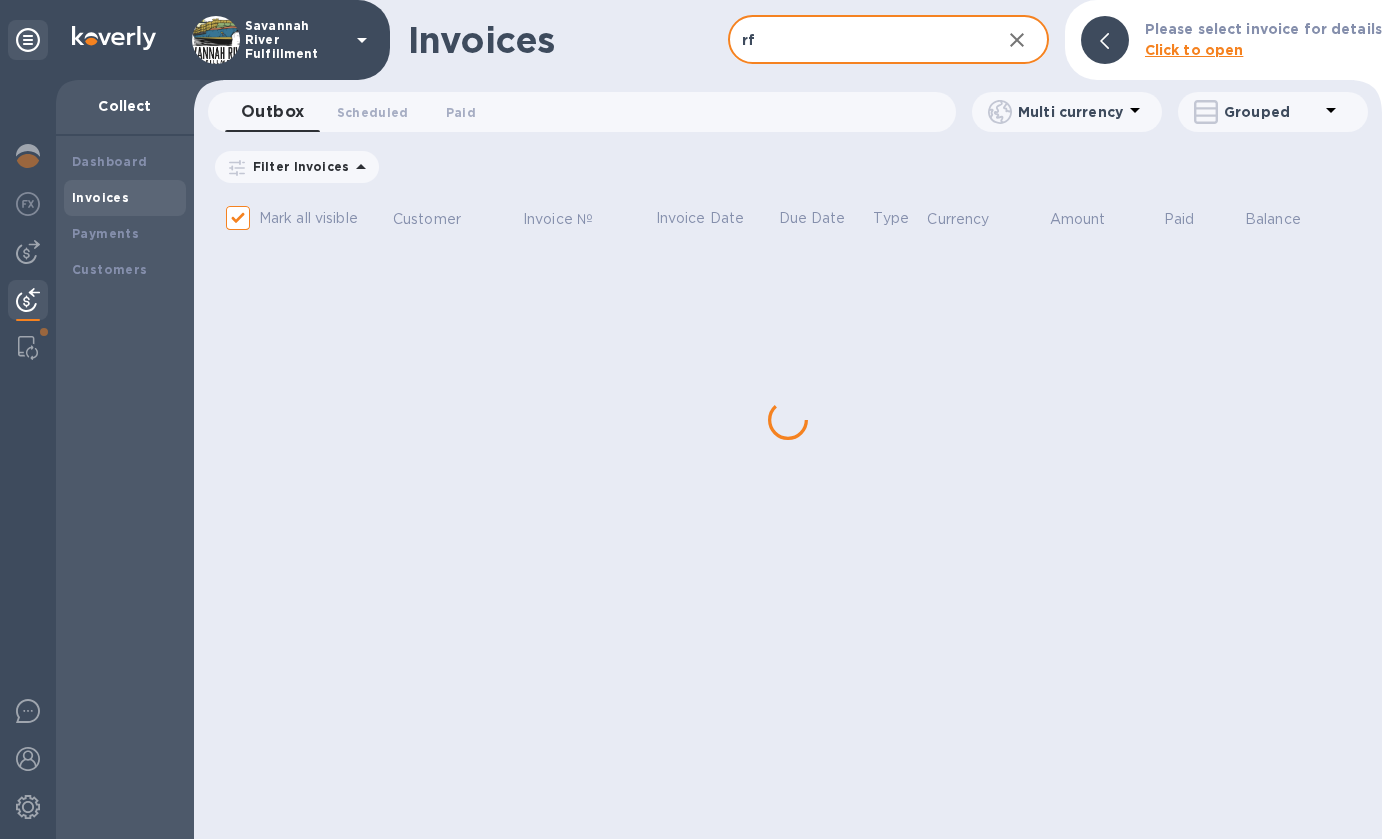 type on "r" 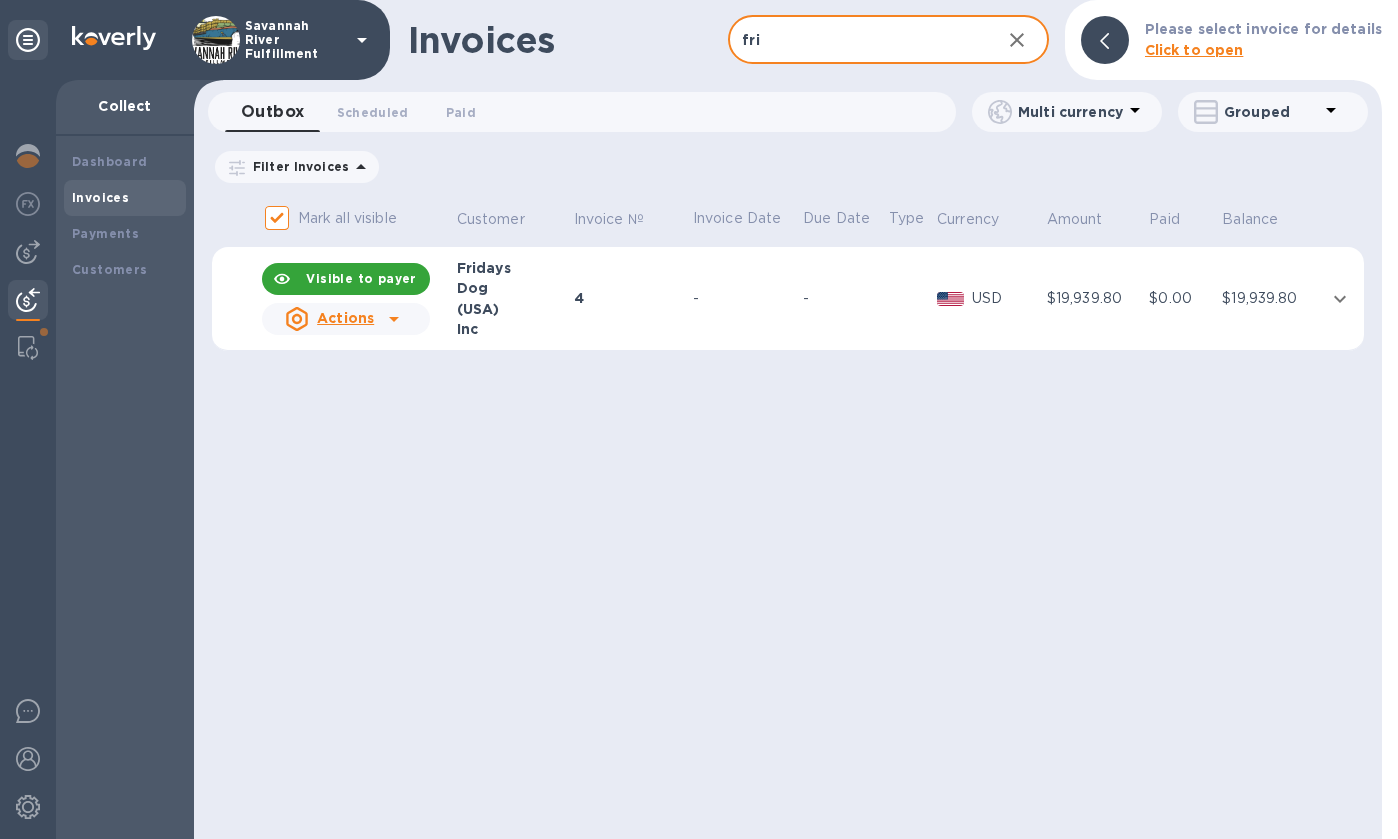 type on "fri" 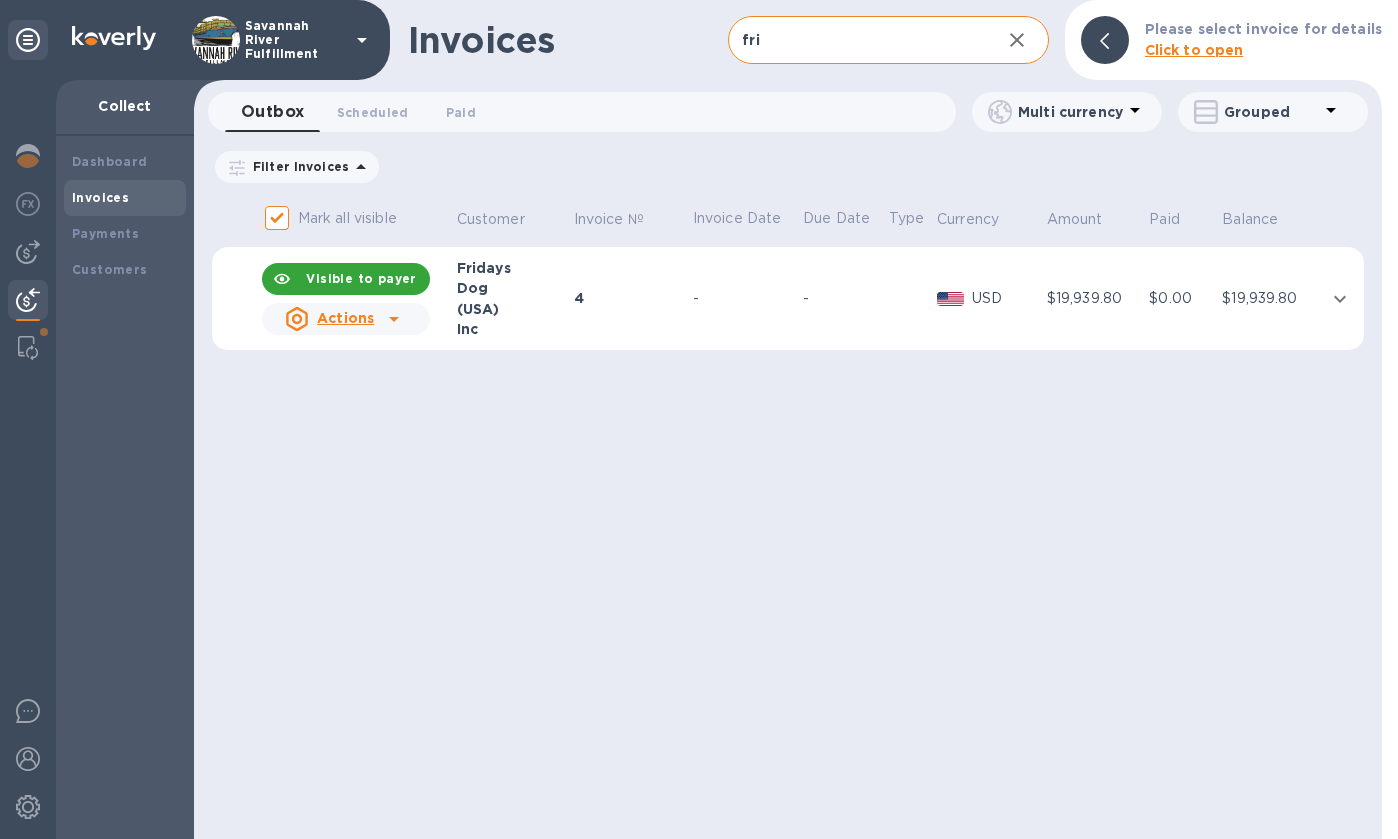 click on "Dog" at bounding box center (512, 288) 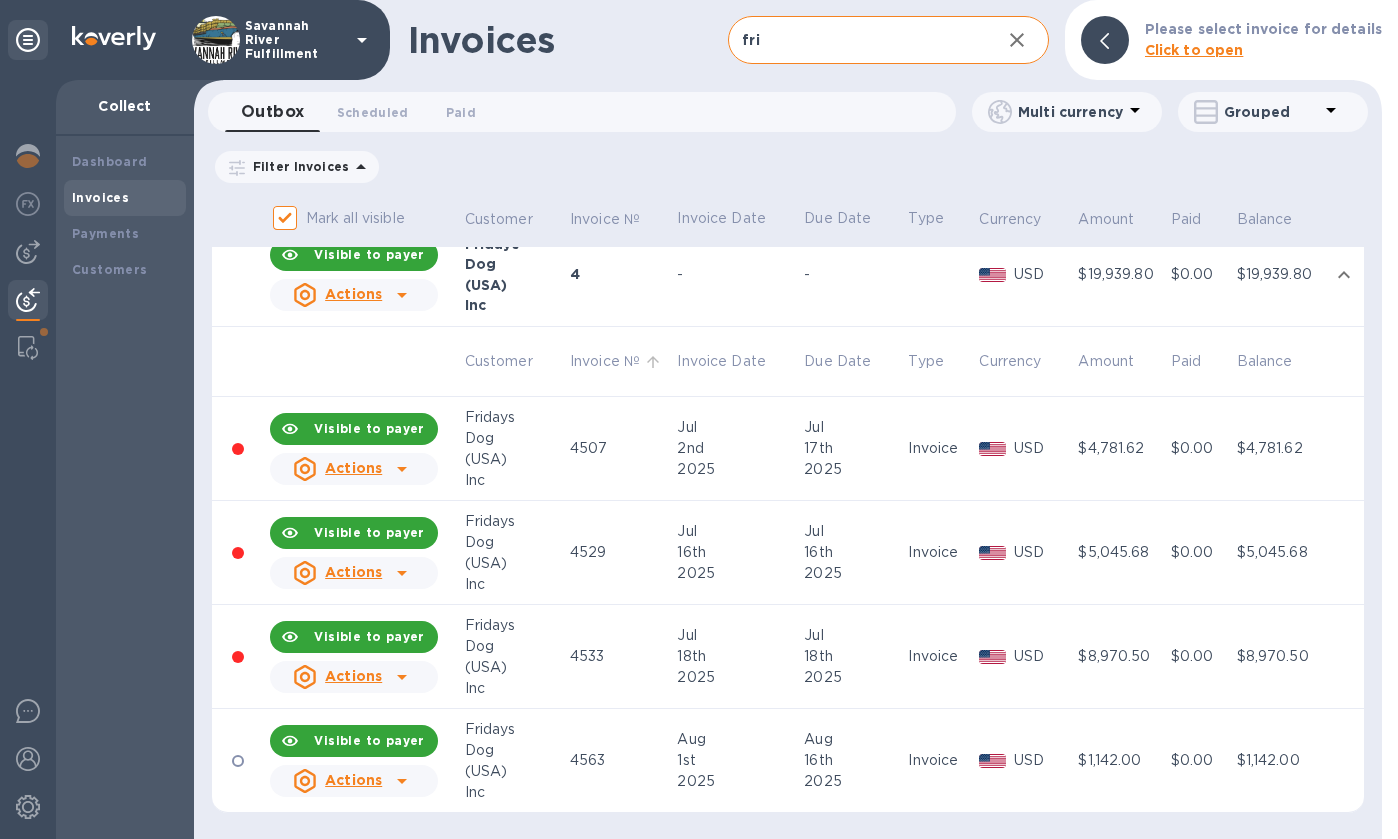 scroll, scrollTop: 23, scrollLeft: 0, axis: vertical 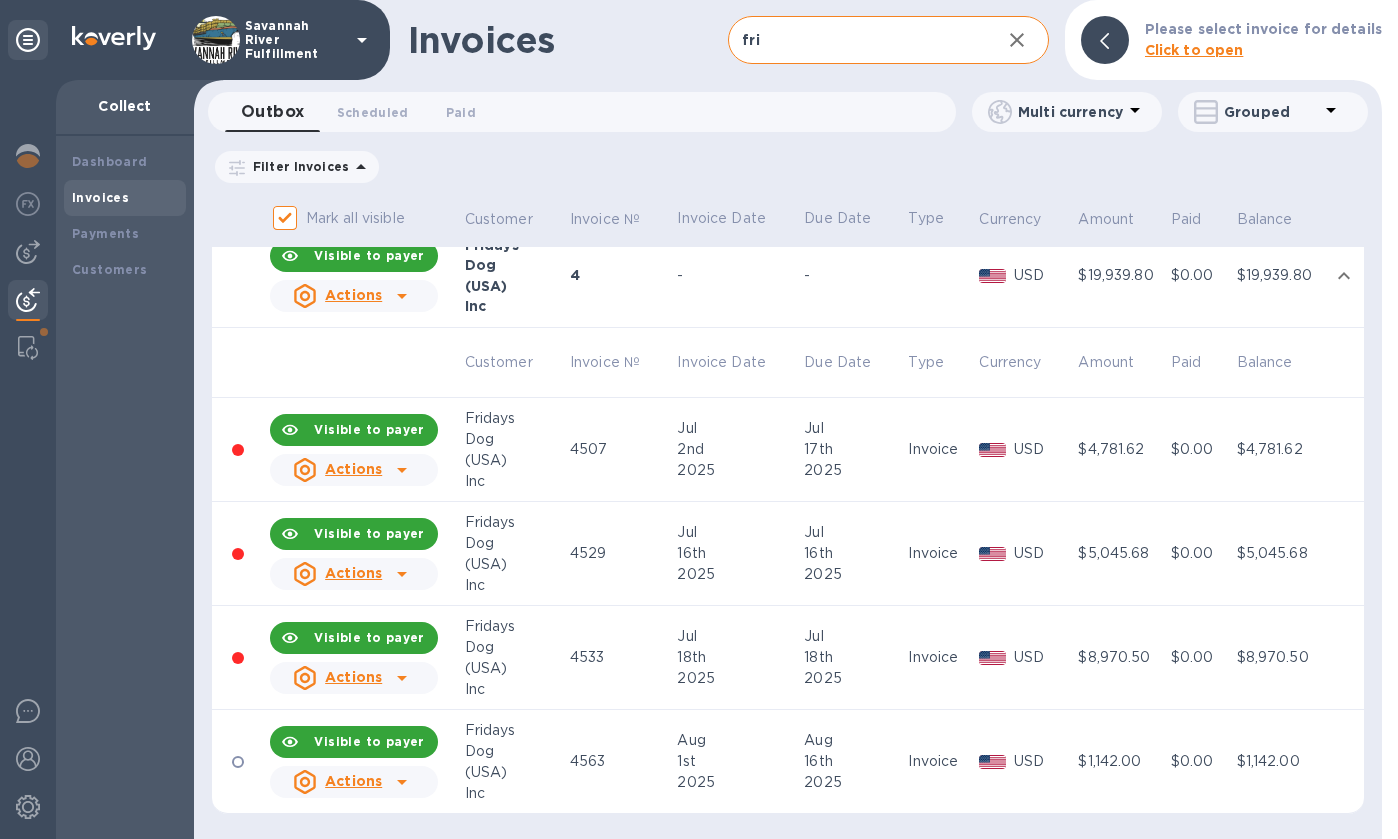 click 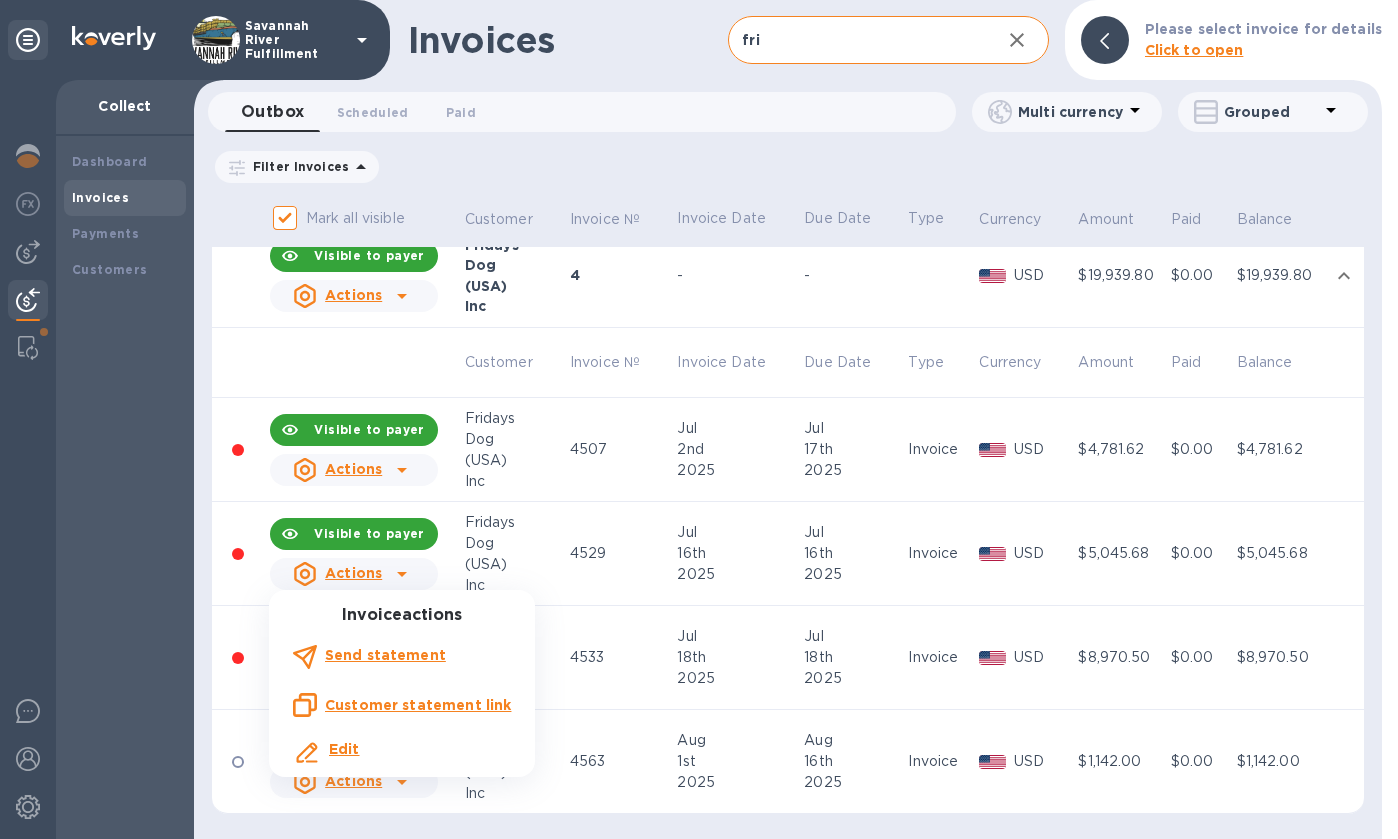 click at bounding box center [699, 419] 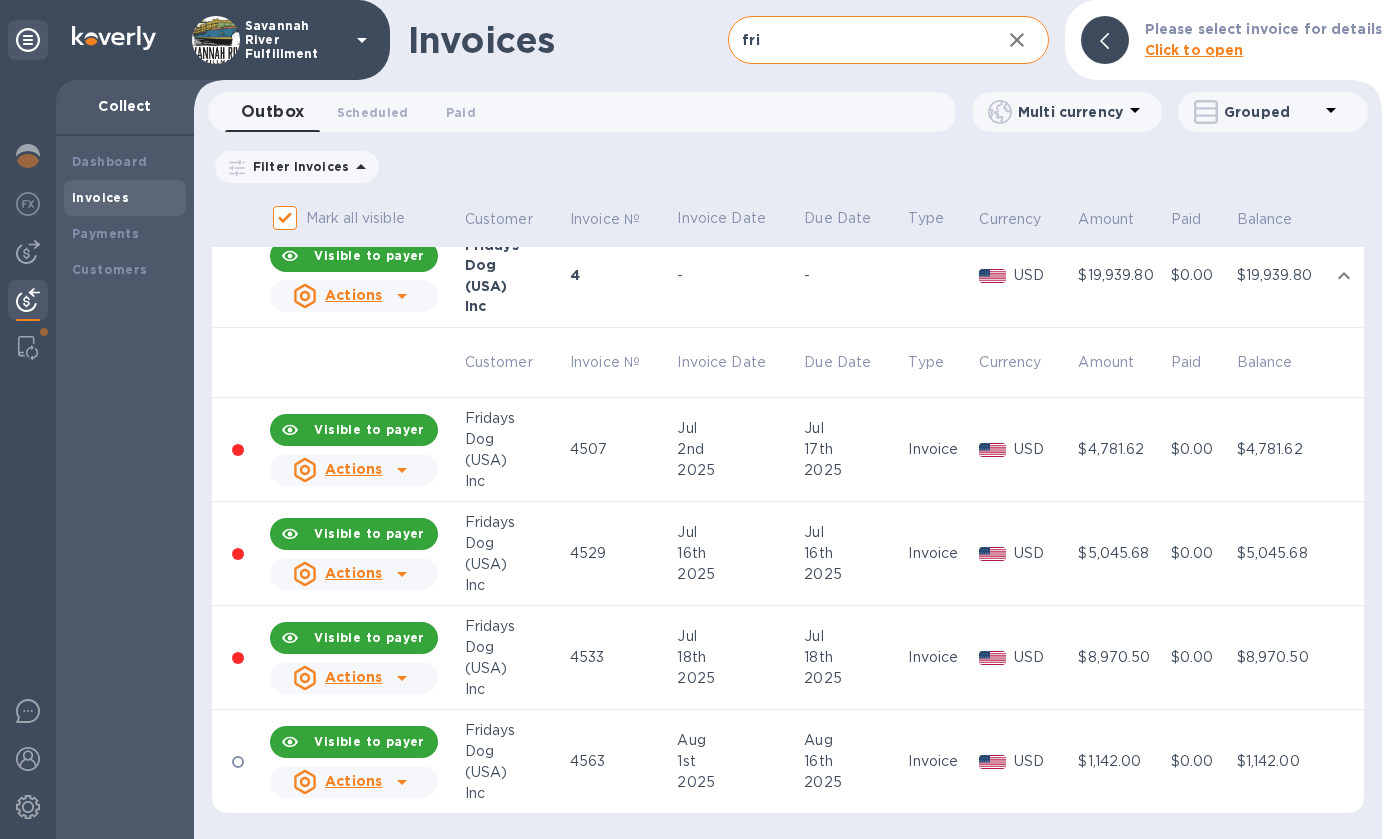 click 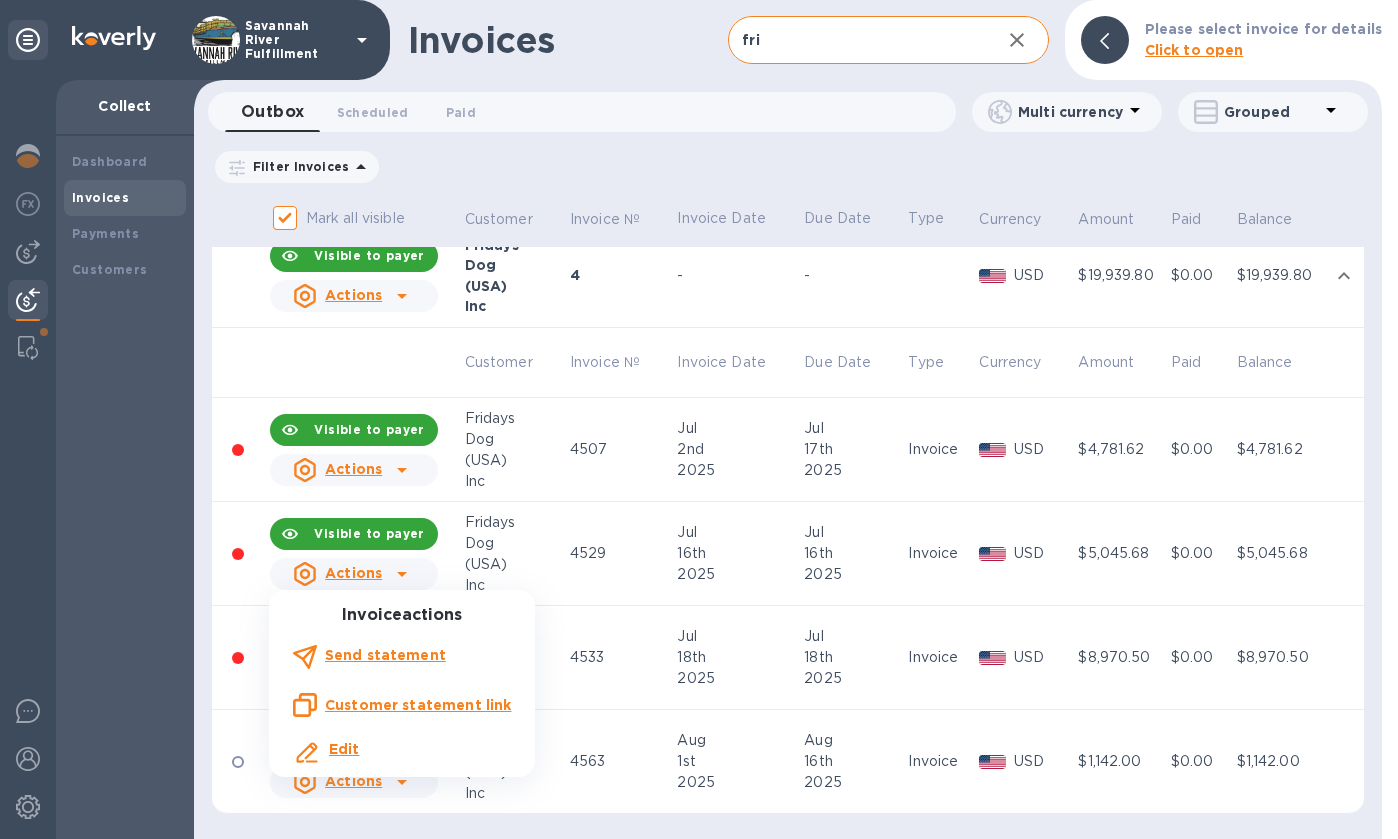 click at bounding box center [699, 419] 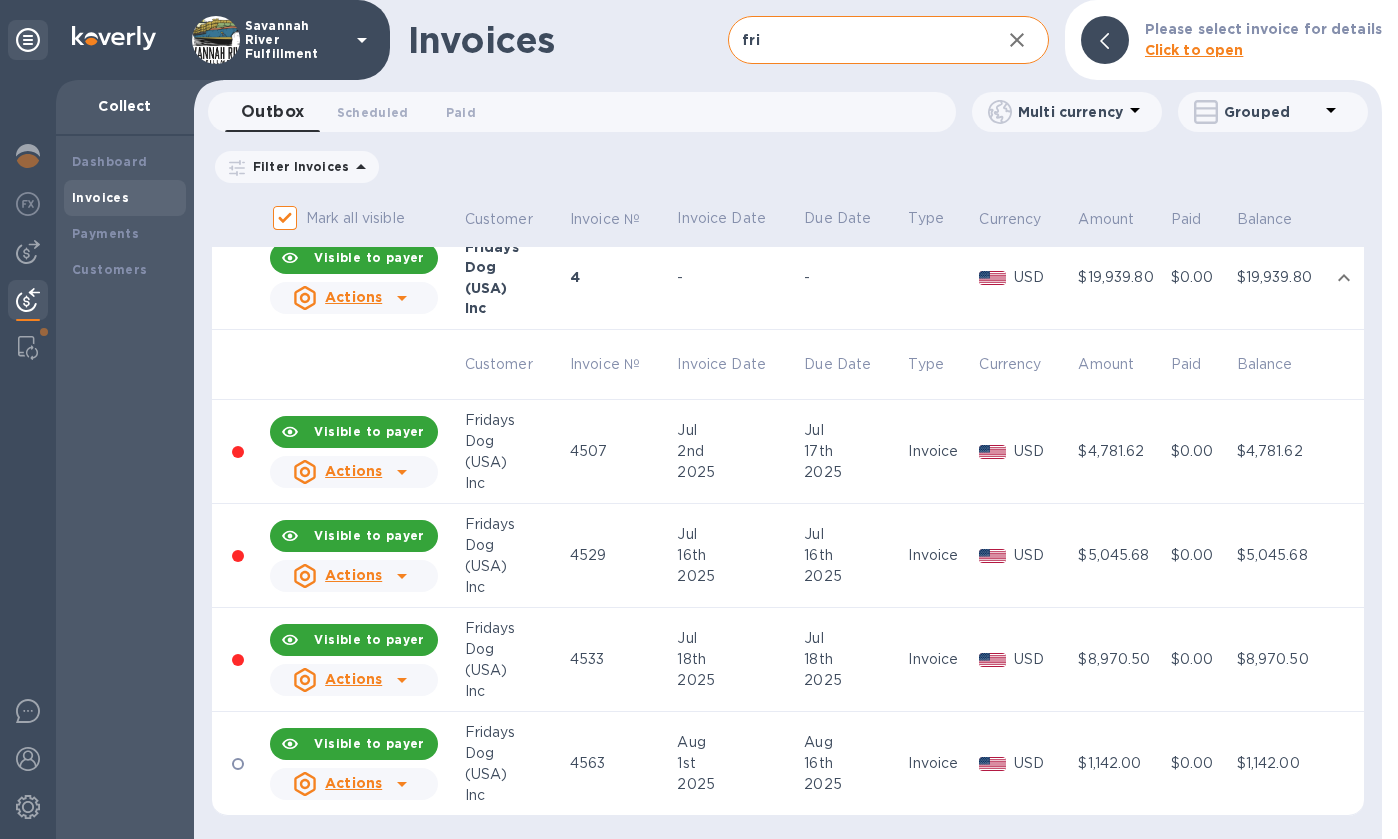 scroll, scrollTop: 24, scrollLeft: 0, axis: vertical 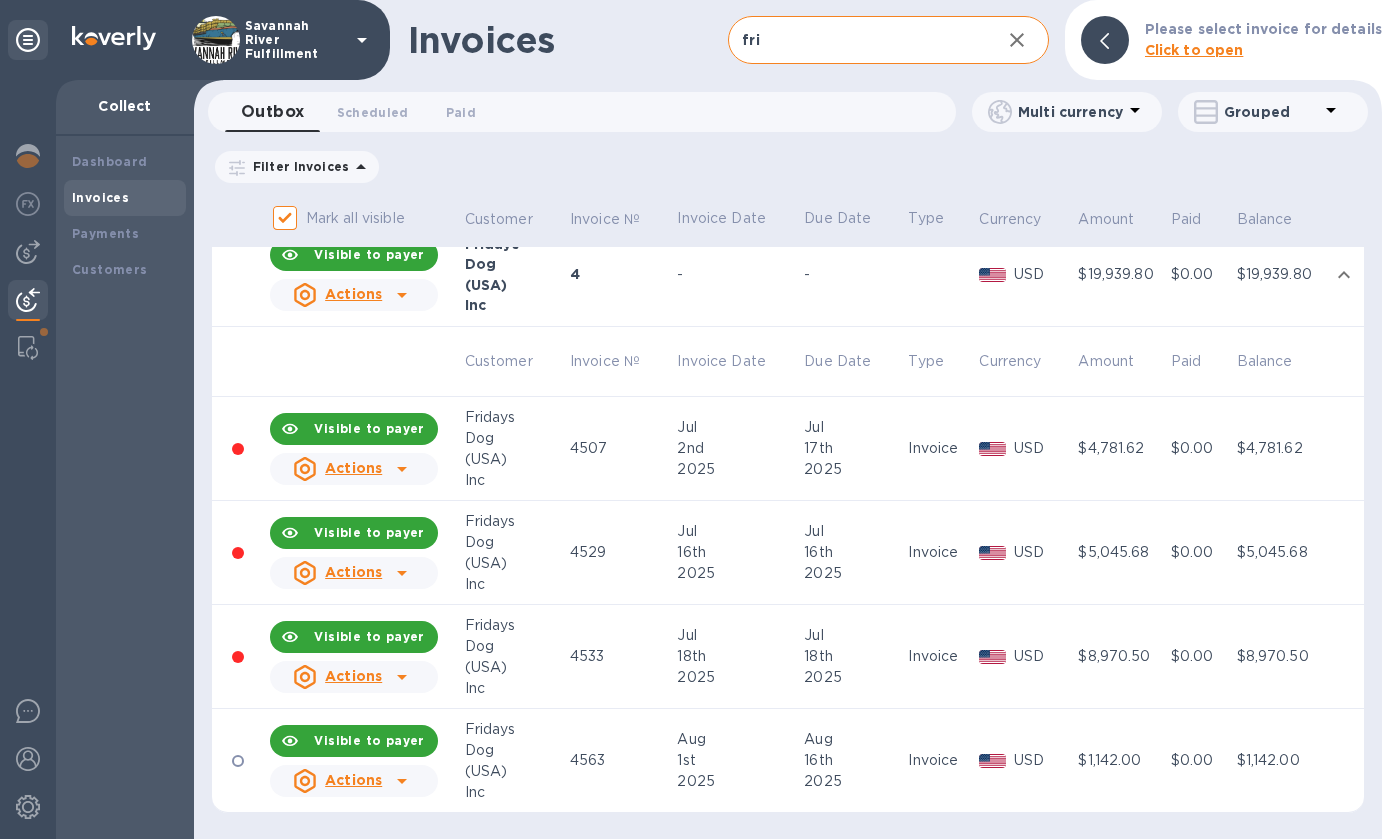 click 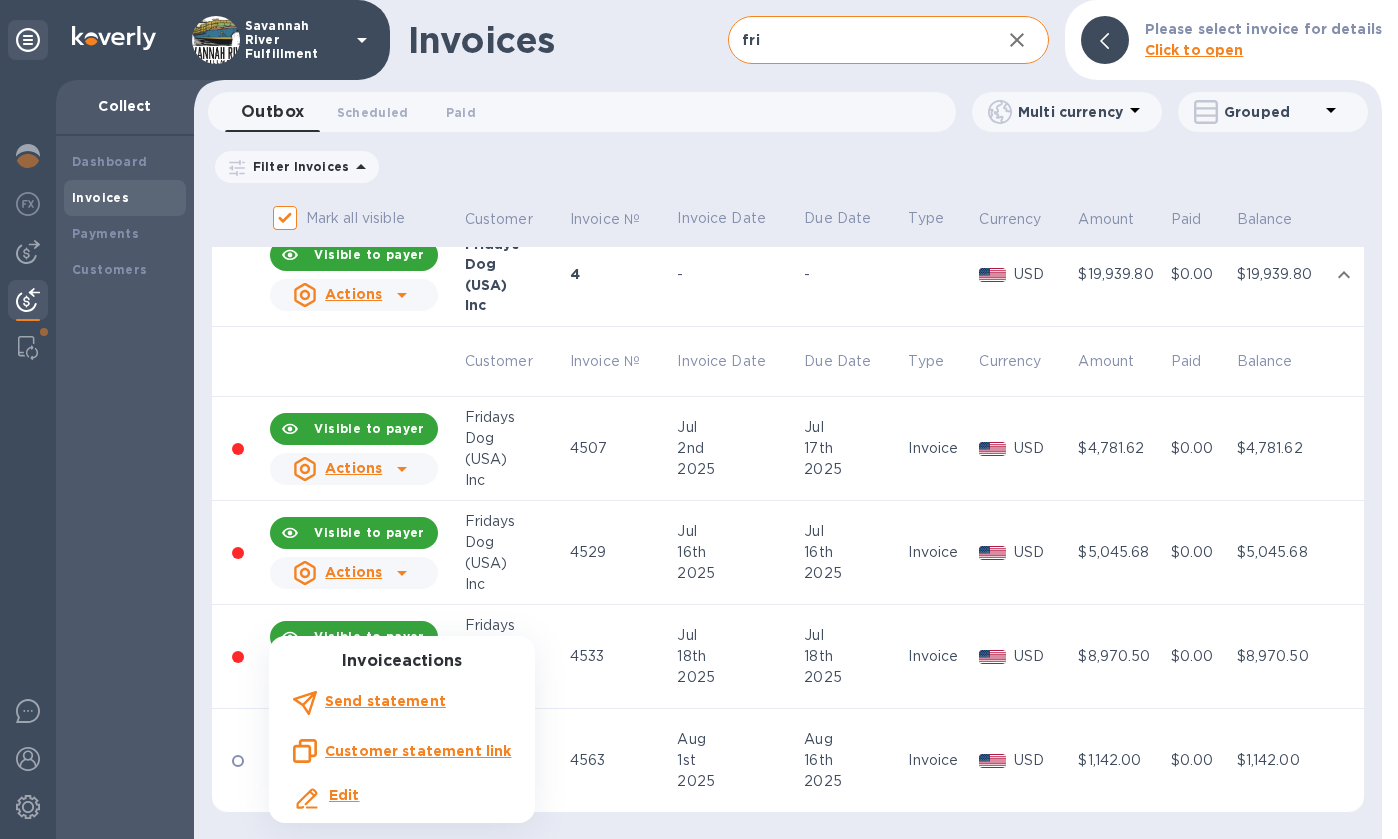 click at bounding box center (699, 419) 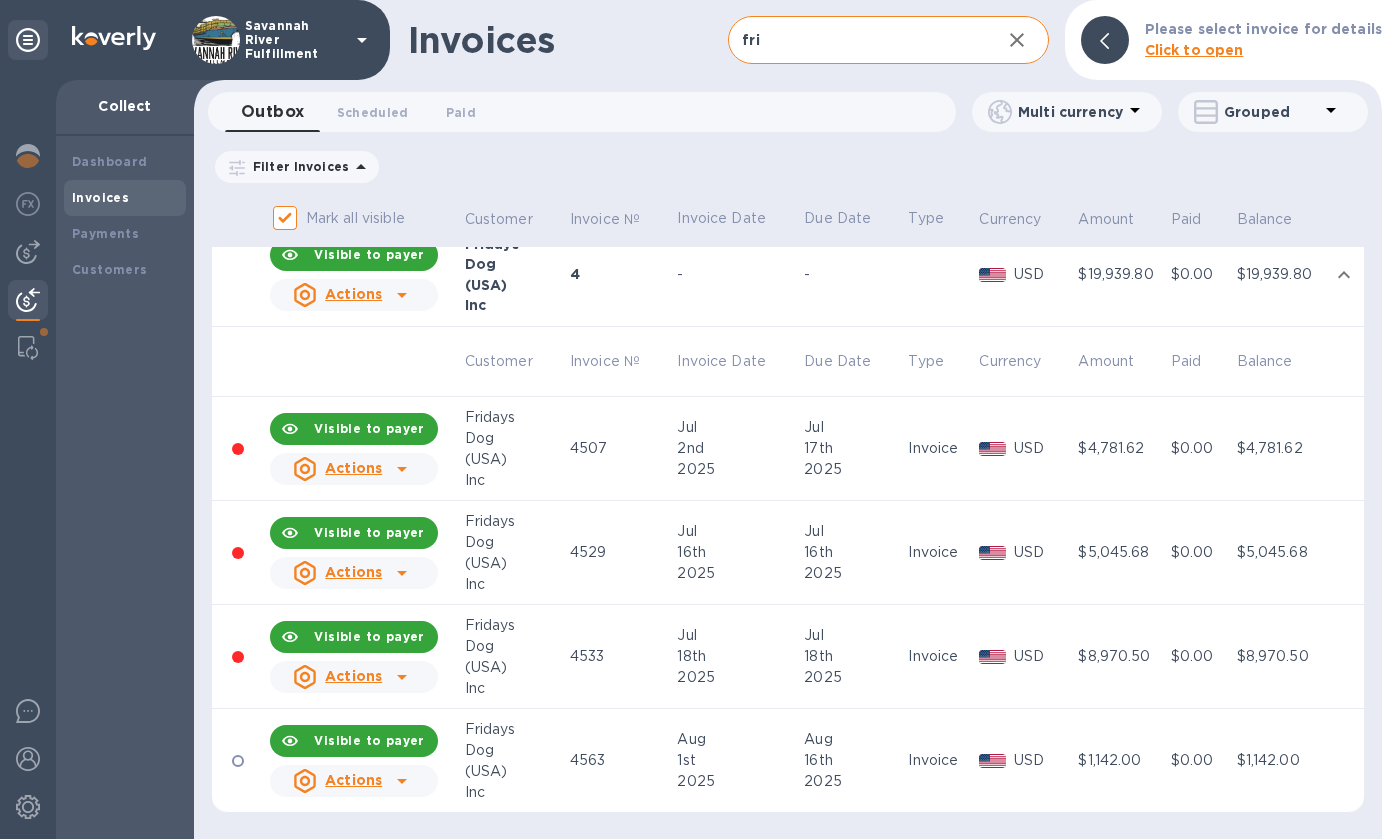 click at bounding box center (238, 657) 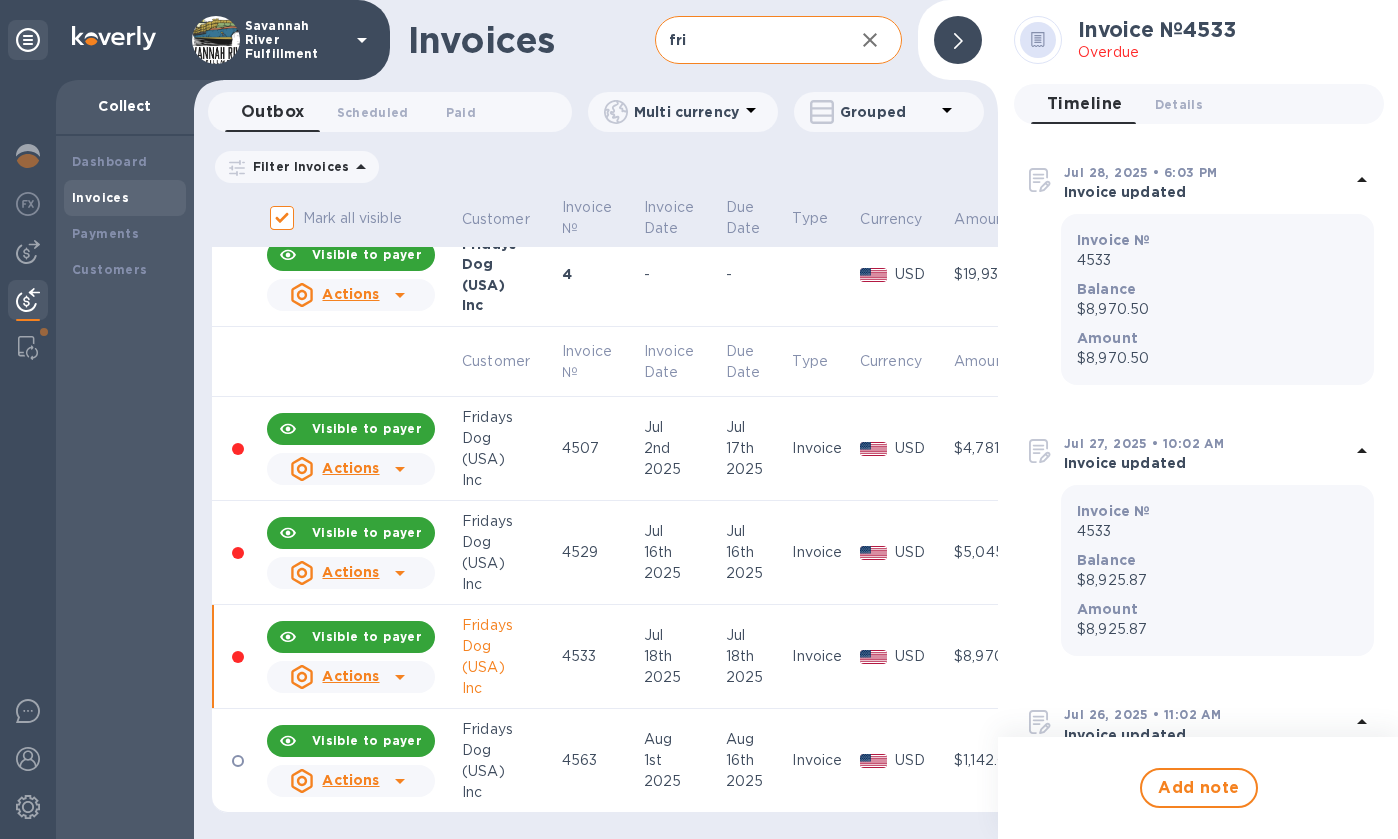 click at bounding box center [238, 657] 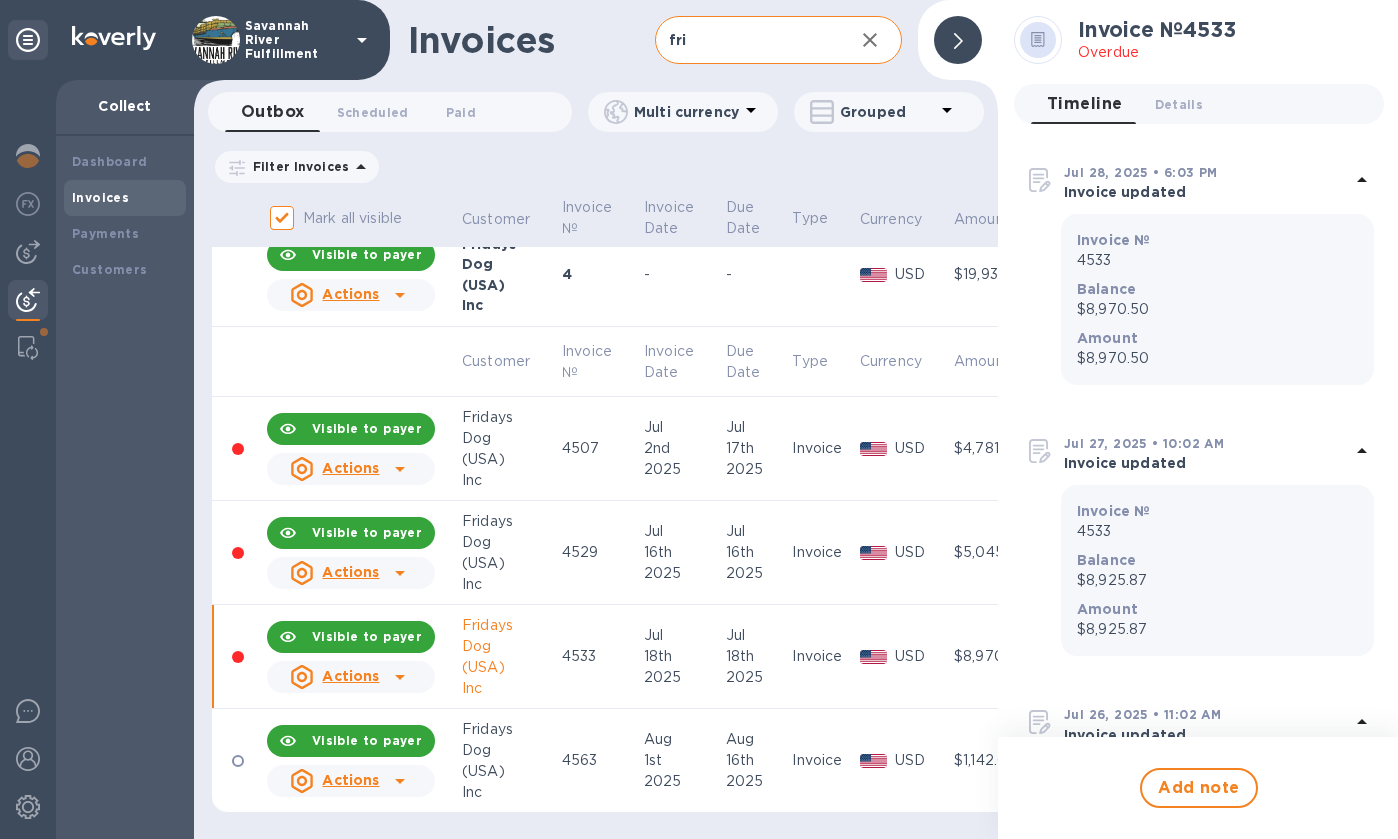 click on "Visible to payer" at bounding box center (367, 636) 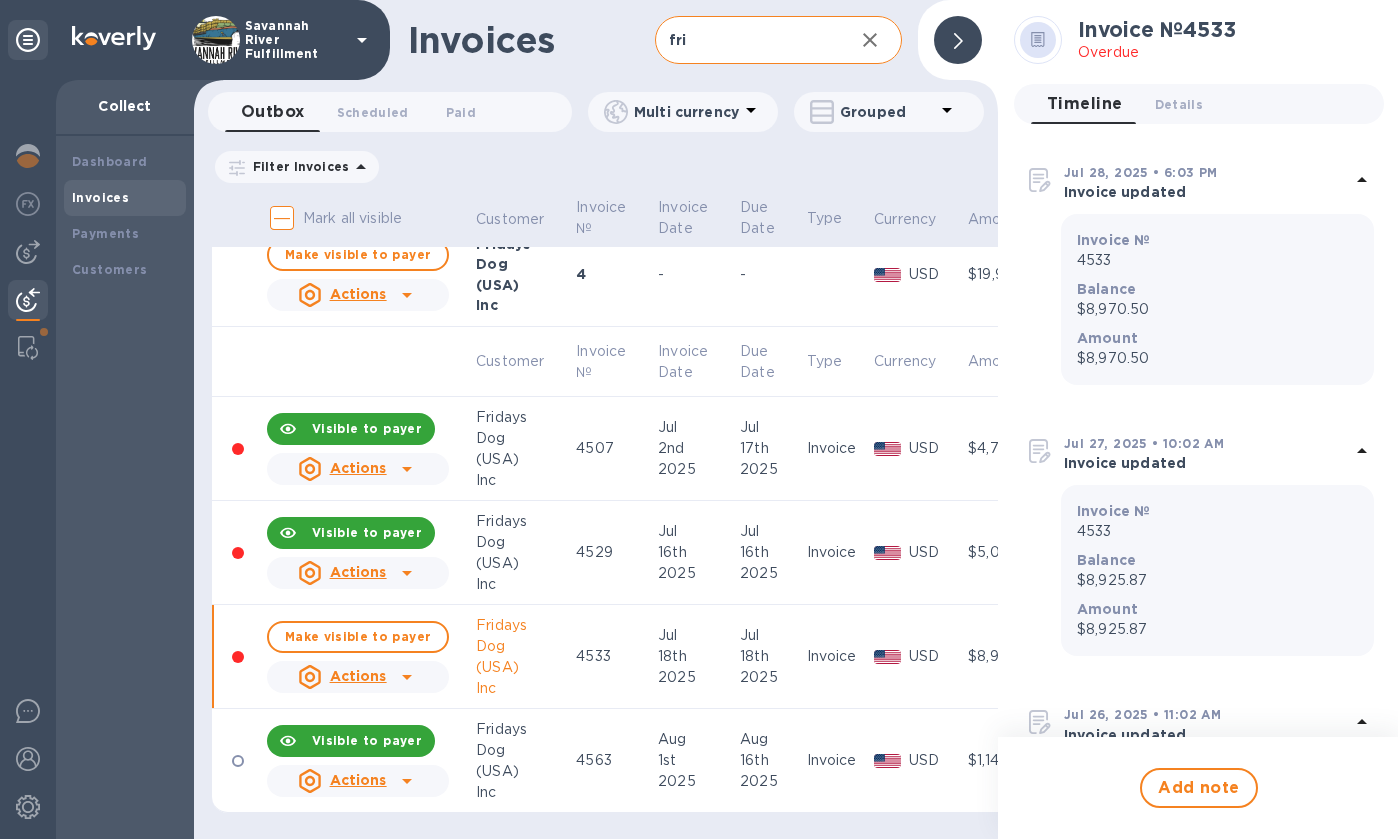 click on "Visible to payer" at bounding box center (367, 532) 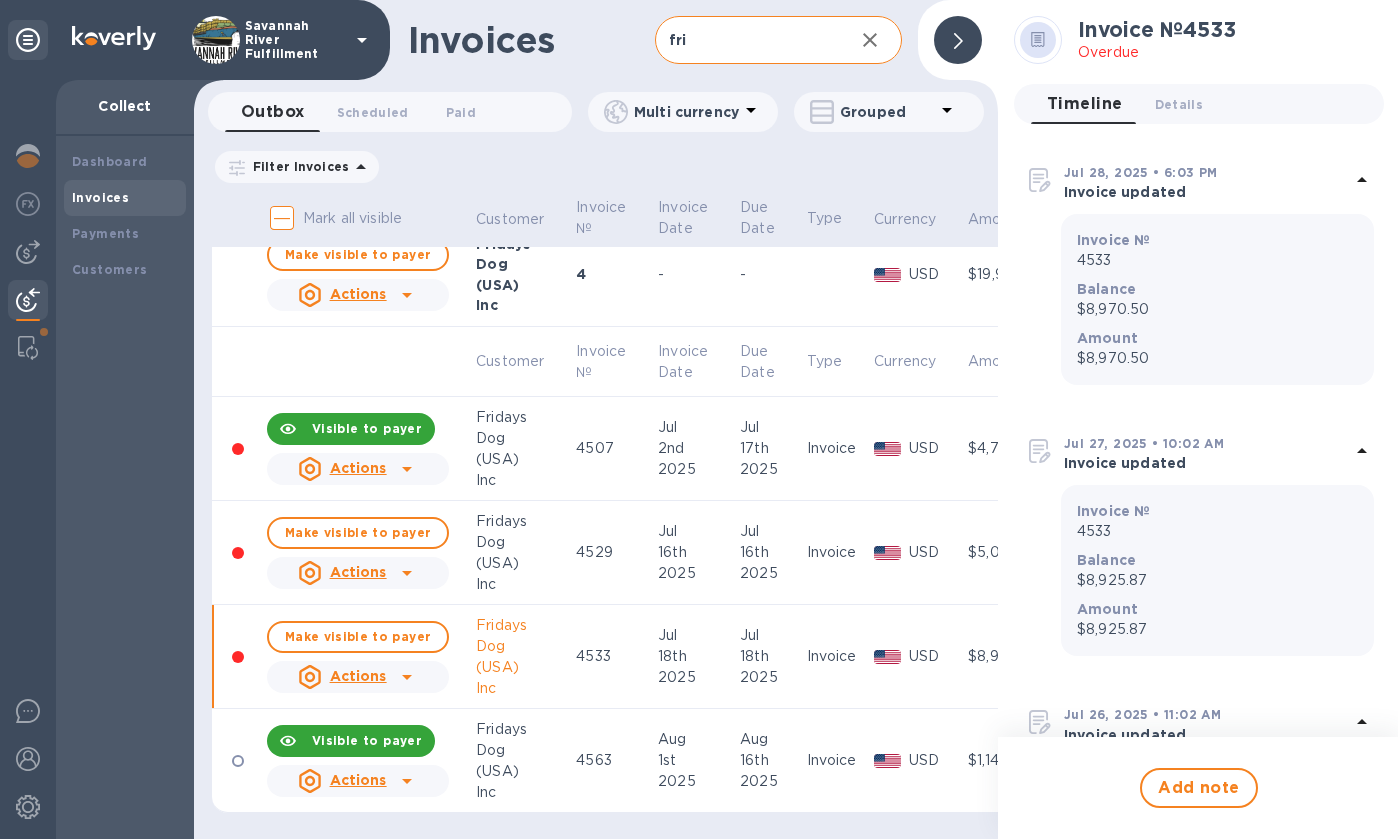 scroll, scrollTop: 0, scrollLeft: 0, axis: both 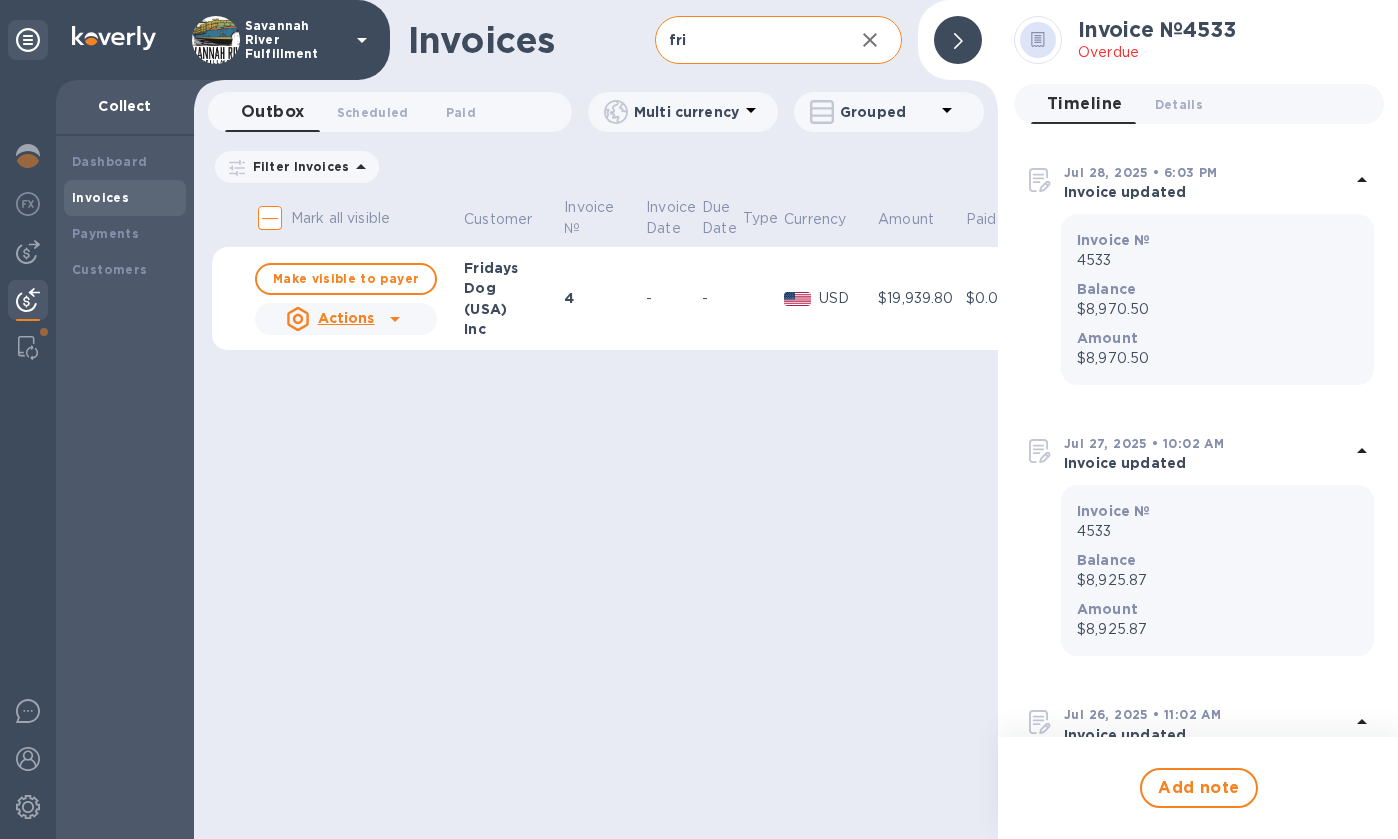 click on "Fridays Dog (USA) Inc" at bounding box center (511, 299) 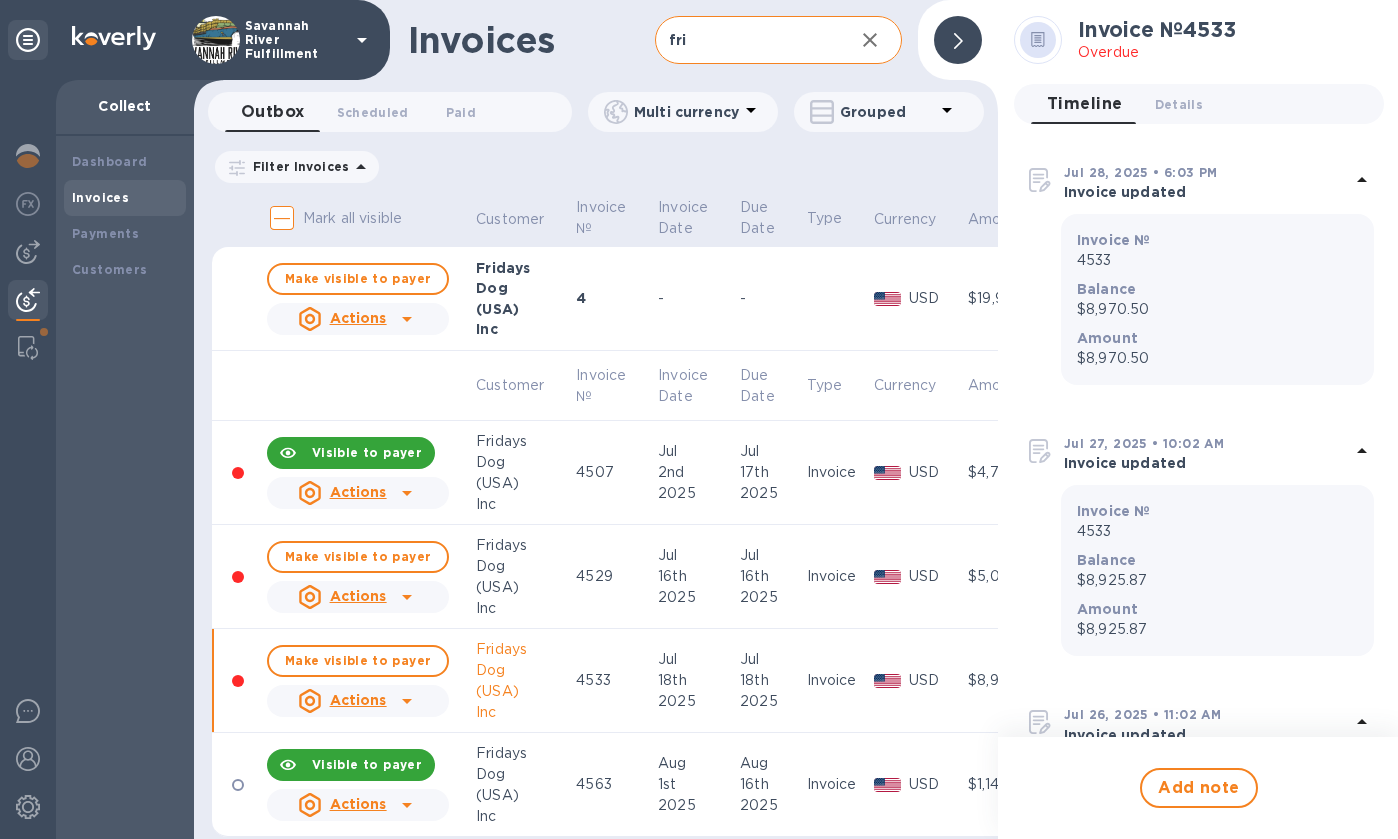 click on "Visible to payer" at bounding box center [367, 452] 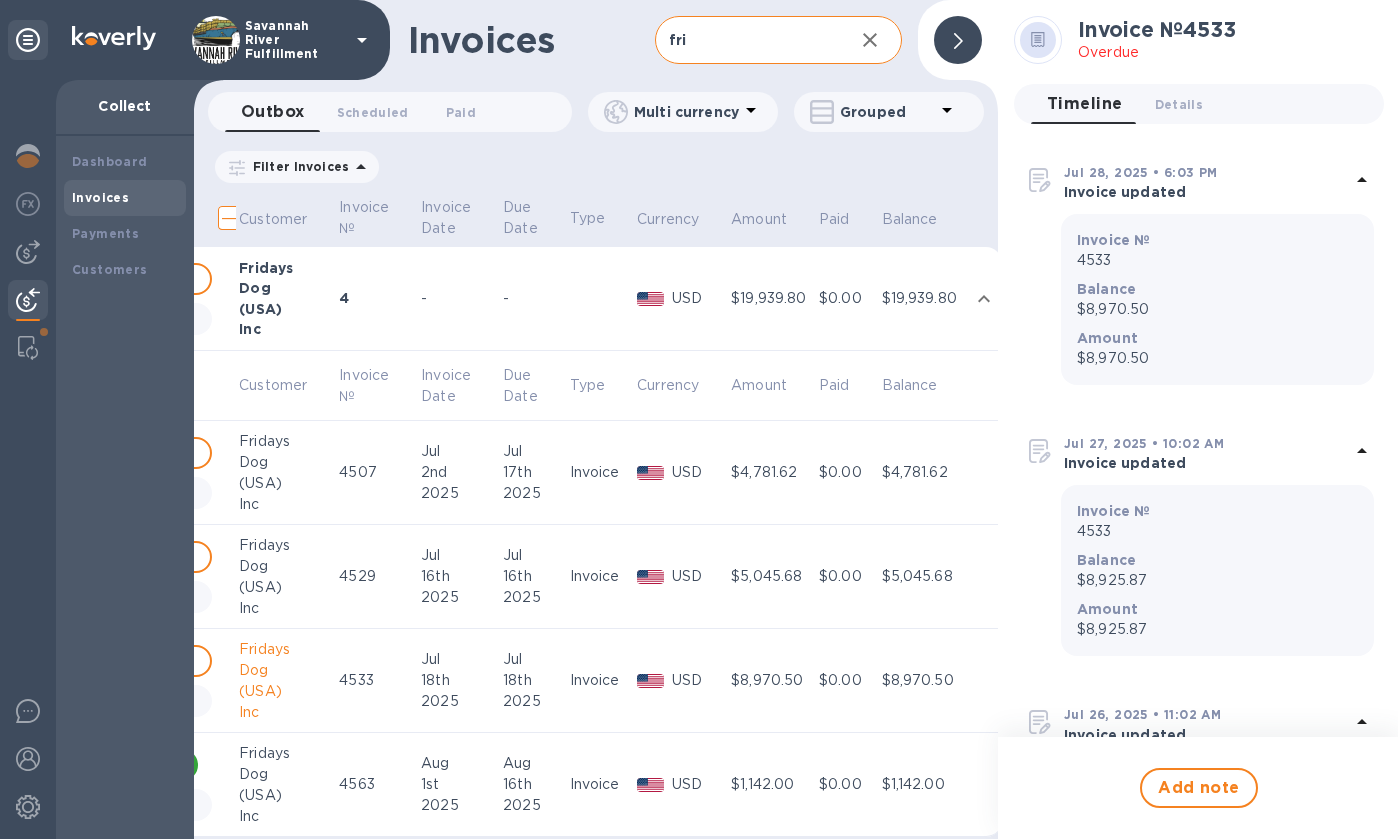 scroll, scrollTop: 0, scrollLeft: 241, axis: horizontal 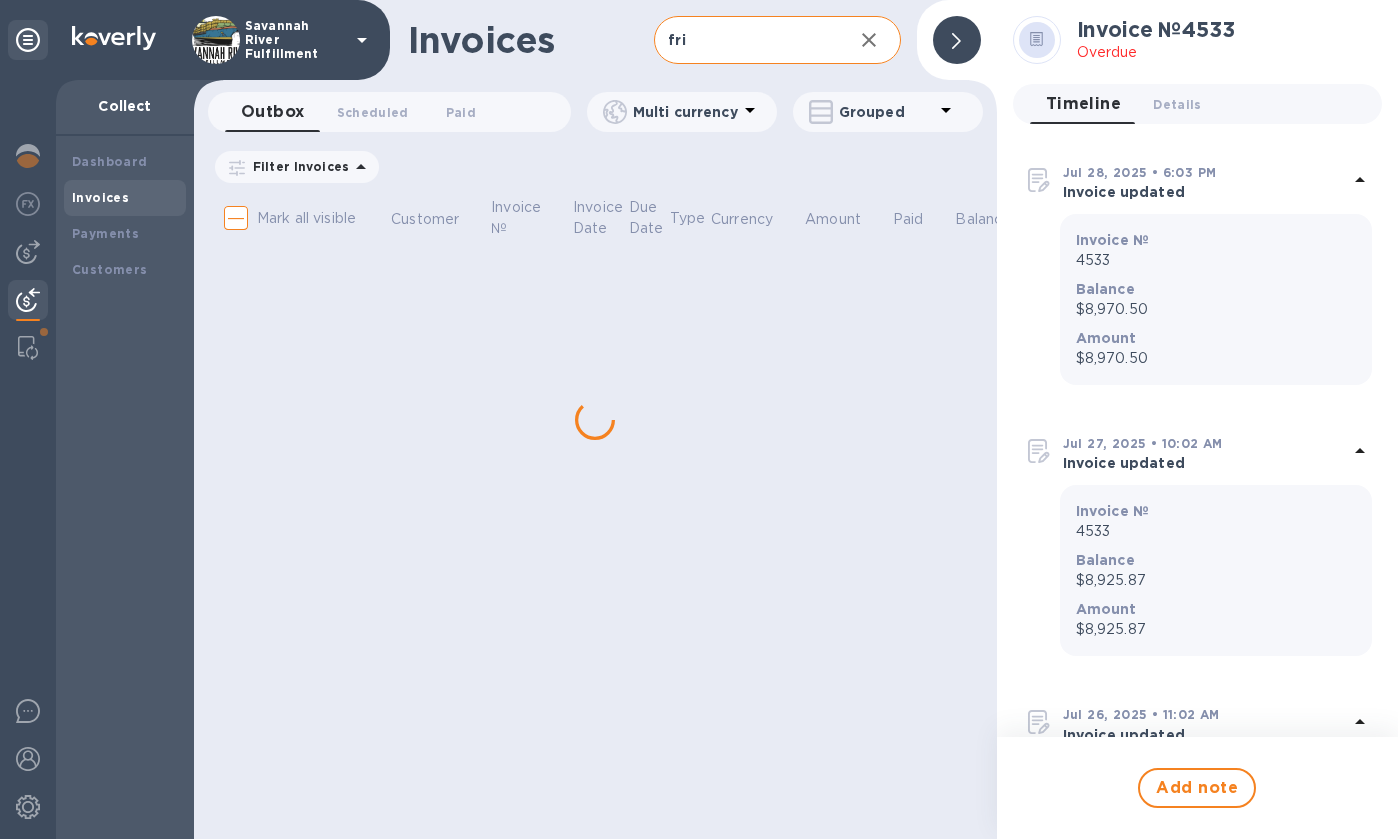 click on "Invoices fri ​ Add invoice Outbox 0 Scheduled 0 Paid 0 Multi currency Grouped Filter Invoices Amount   Paid   Balance   Mark all visible Customer Invoice № Invoice Date Due Date Type Currency Amount Paid Balance" at bounding box center (595, 419) 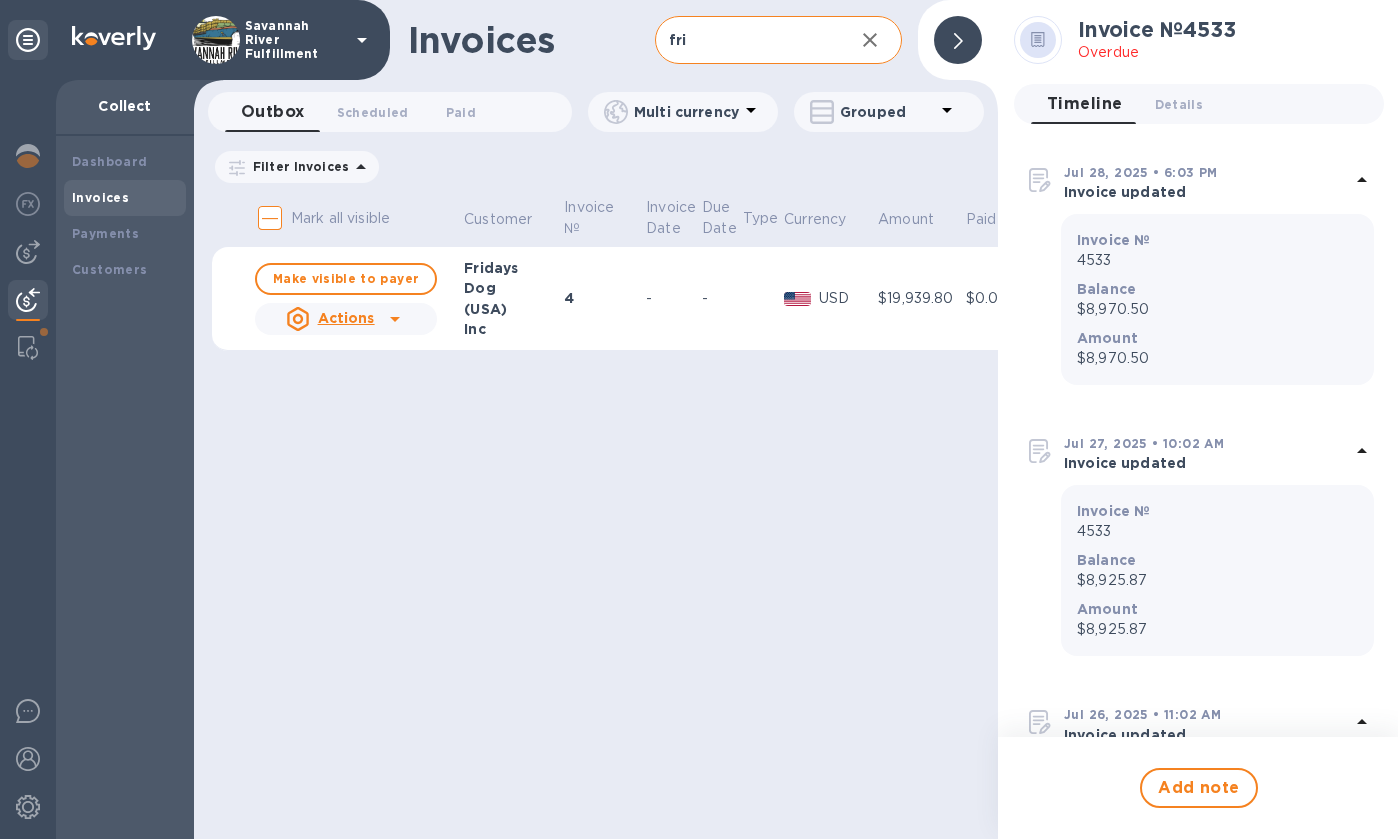 click at bounding box center [958, 40] 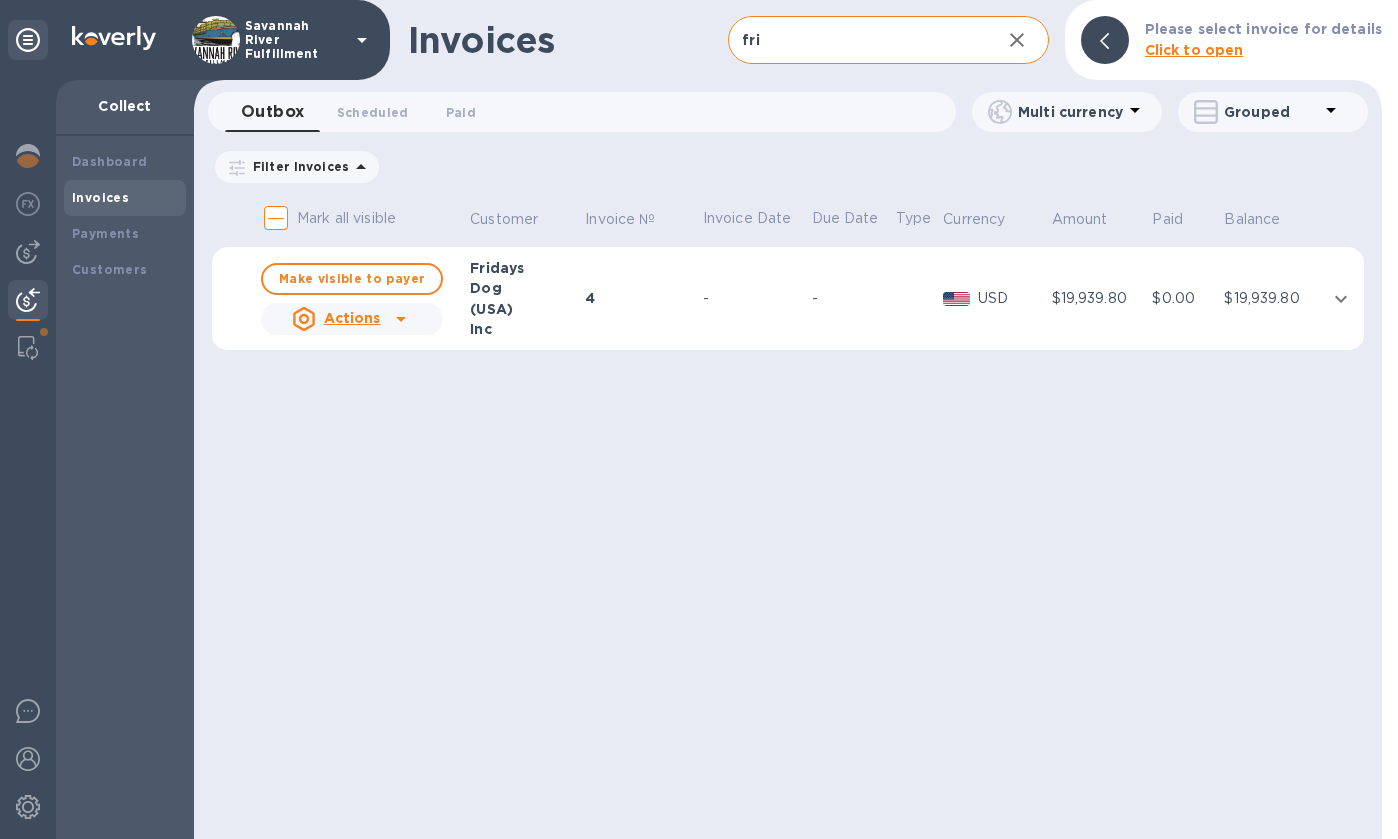 click on "Dog" at bounding box center [524, 288] 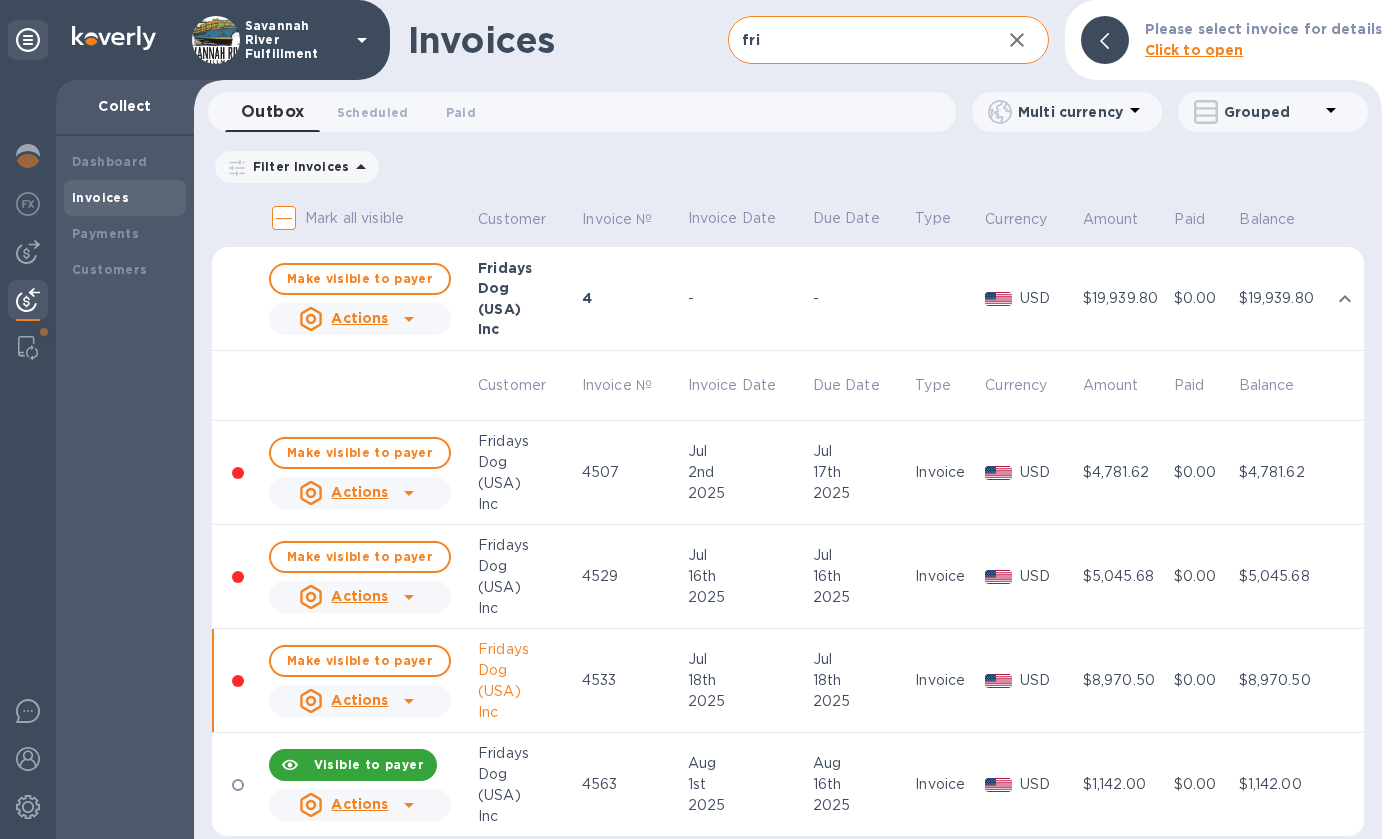 scroll, scrollTop: 24, scrollLeft: 0, axis: vertical 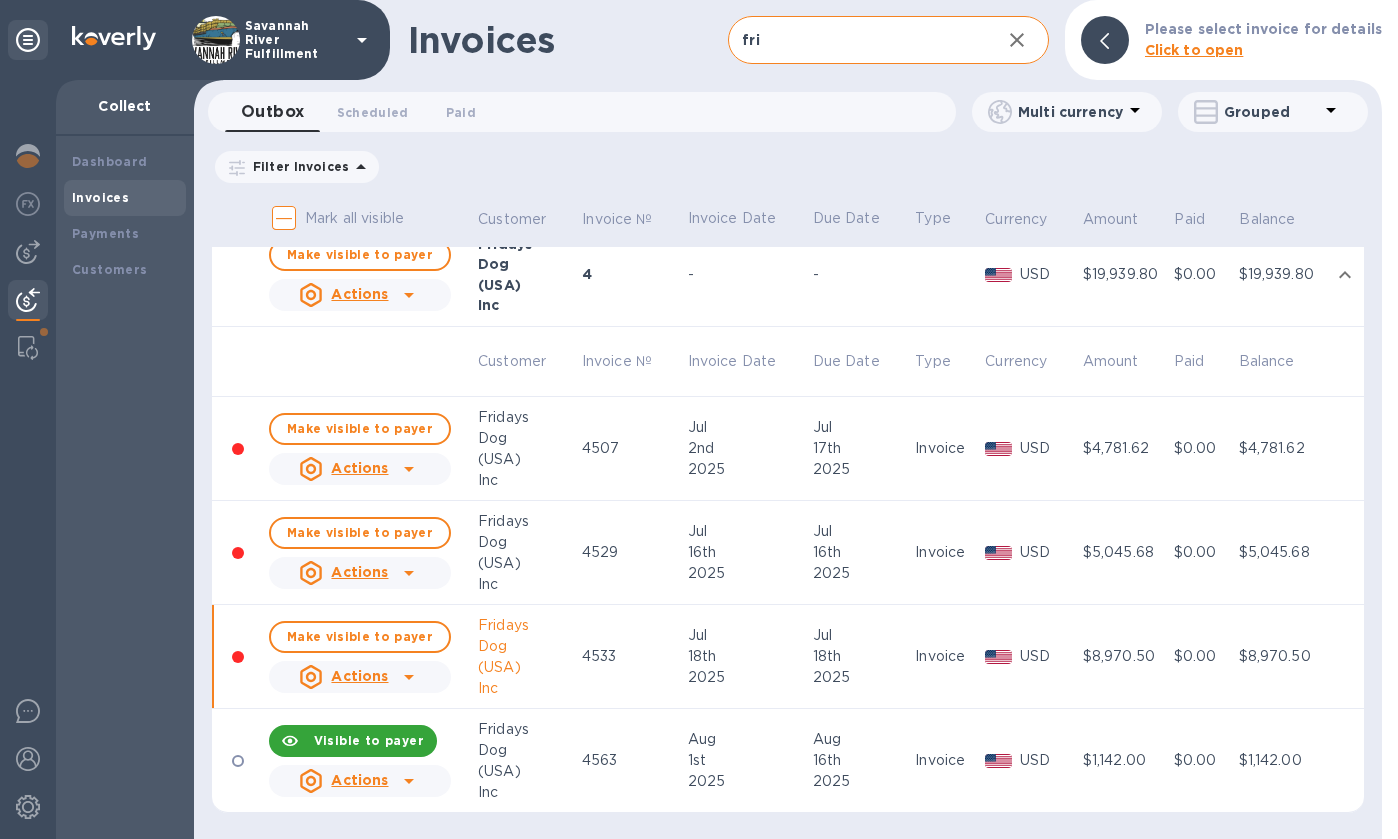 click 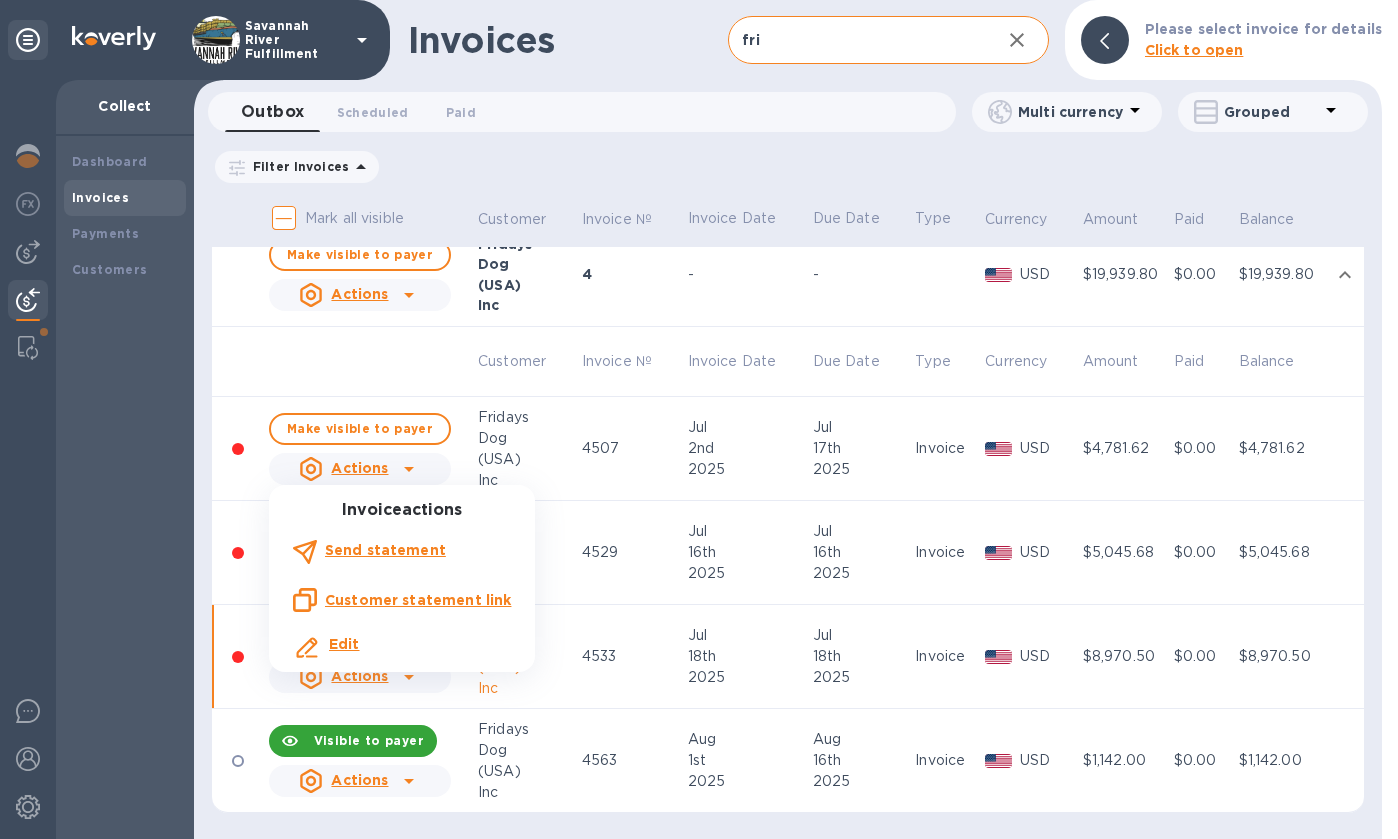 click on "Edit" at bounding box center [344, 644] 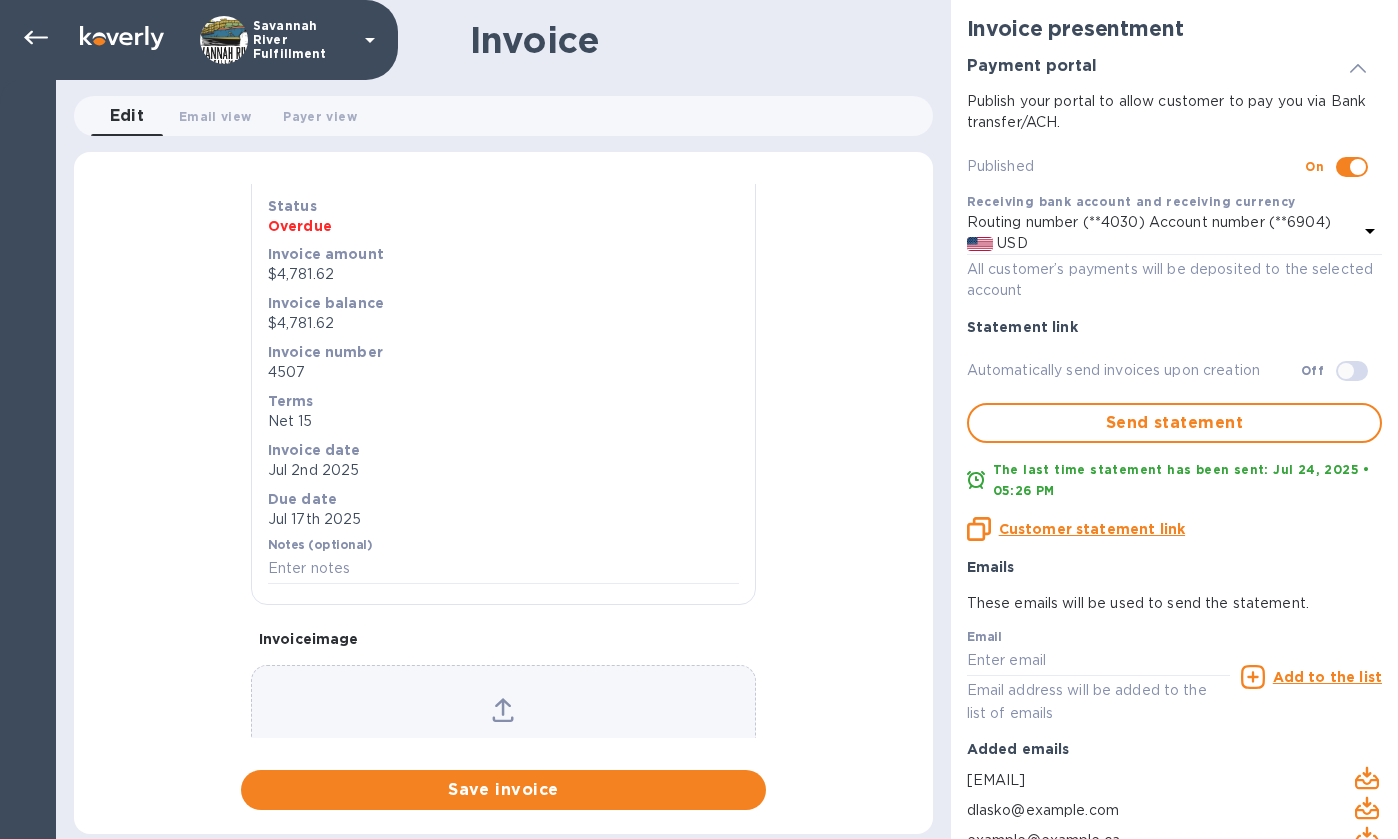 scroll, scrollTop: 0, scrollLeft: 0, axis: both 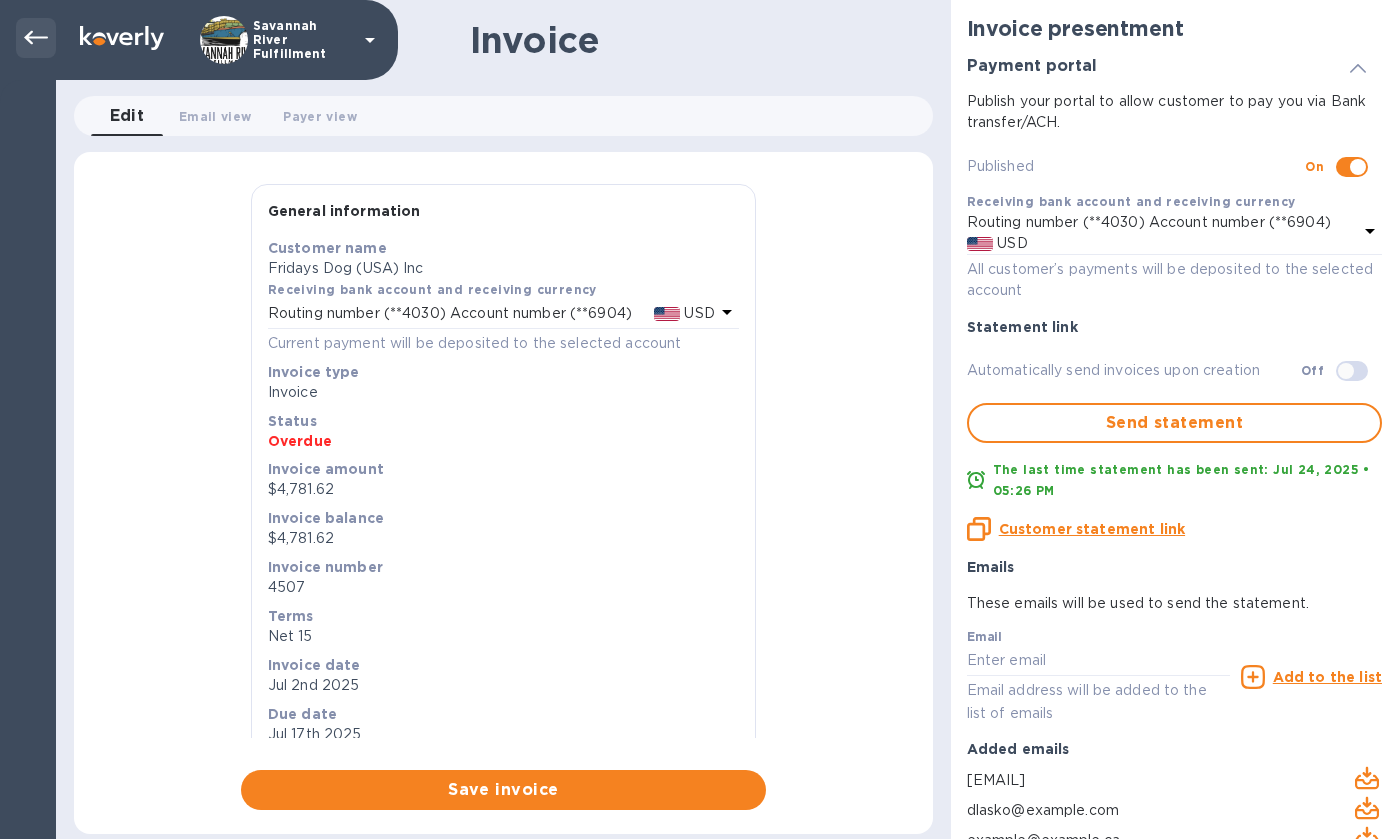 click 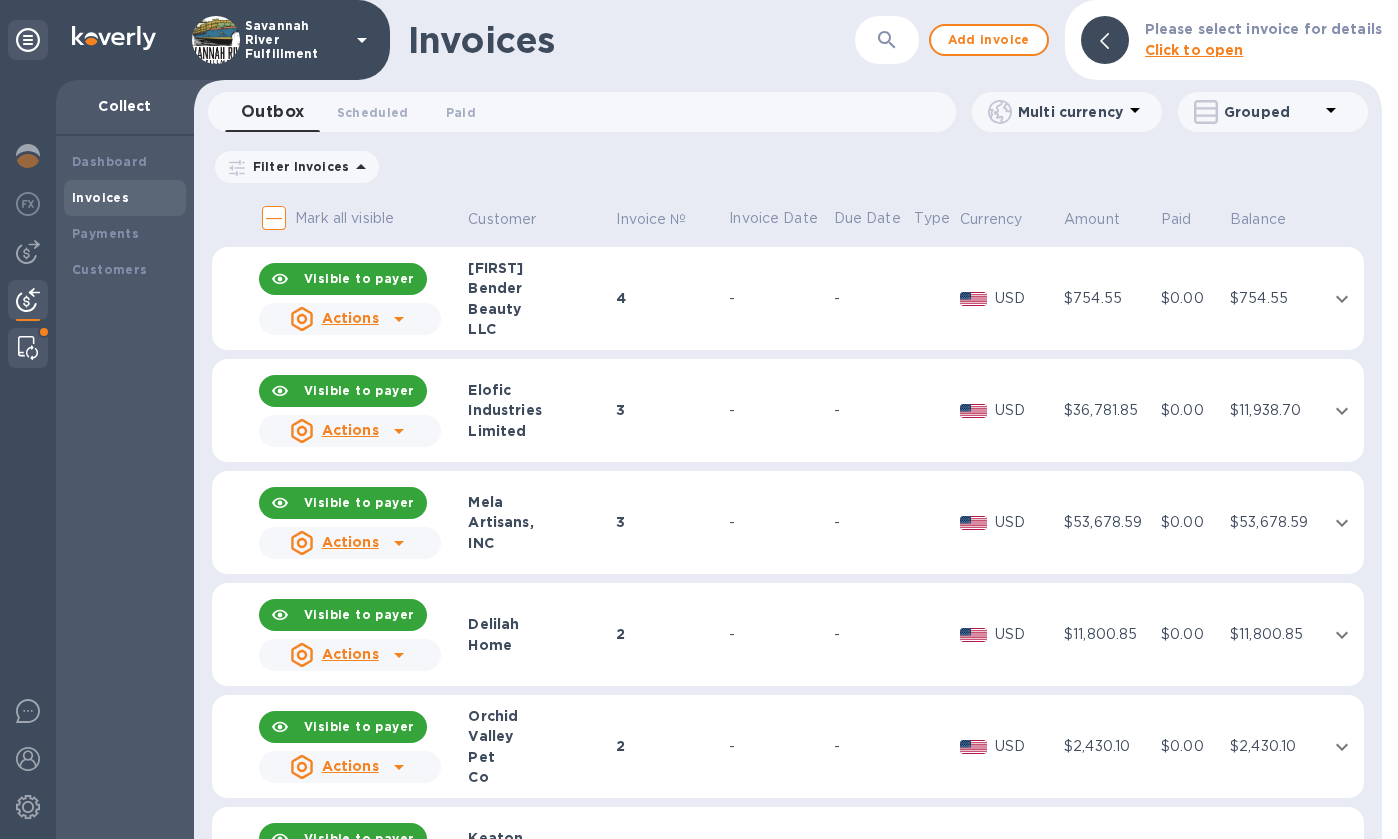click at bounding box center [28, 348] 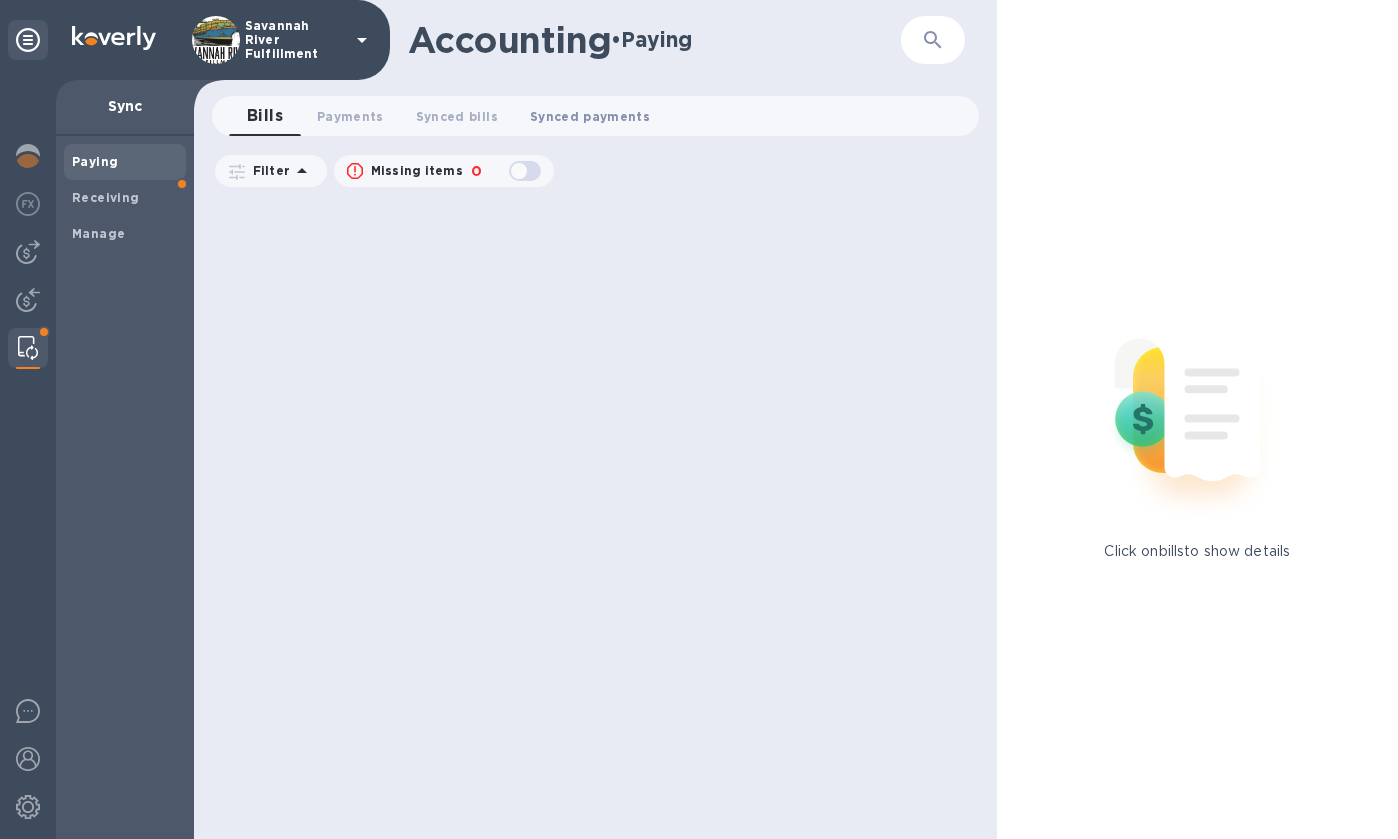 click on "Synced payments 0" at bounding box center [590, 116] 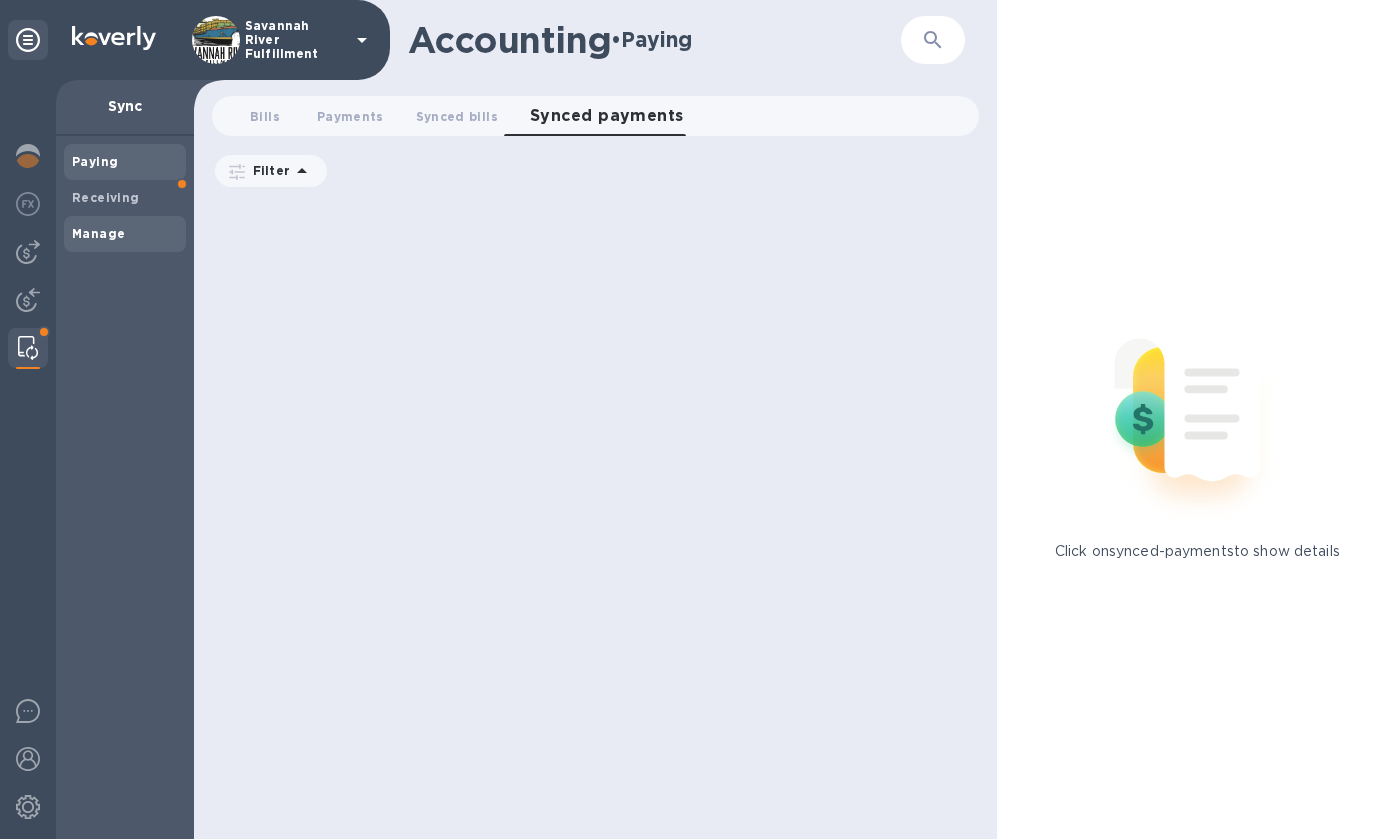 click on "Manage" at bounding box center [98, 233] 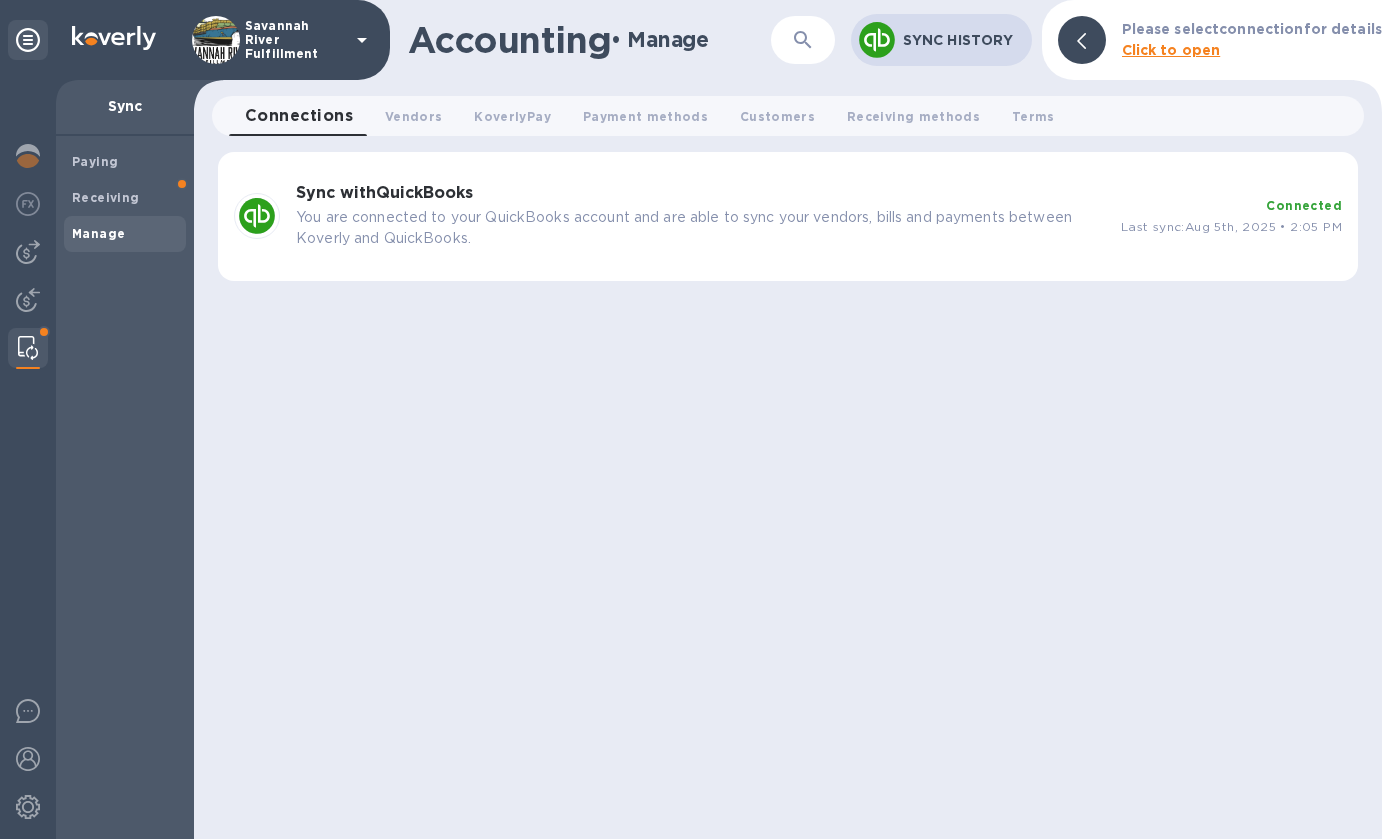 click on "You are connected to your QuickBooks account and are able to sync your vendors, bills and payments between Koverly and QuickBooks." at bounding box center [700, 228] 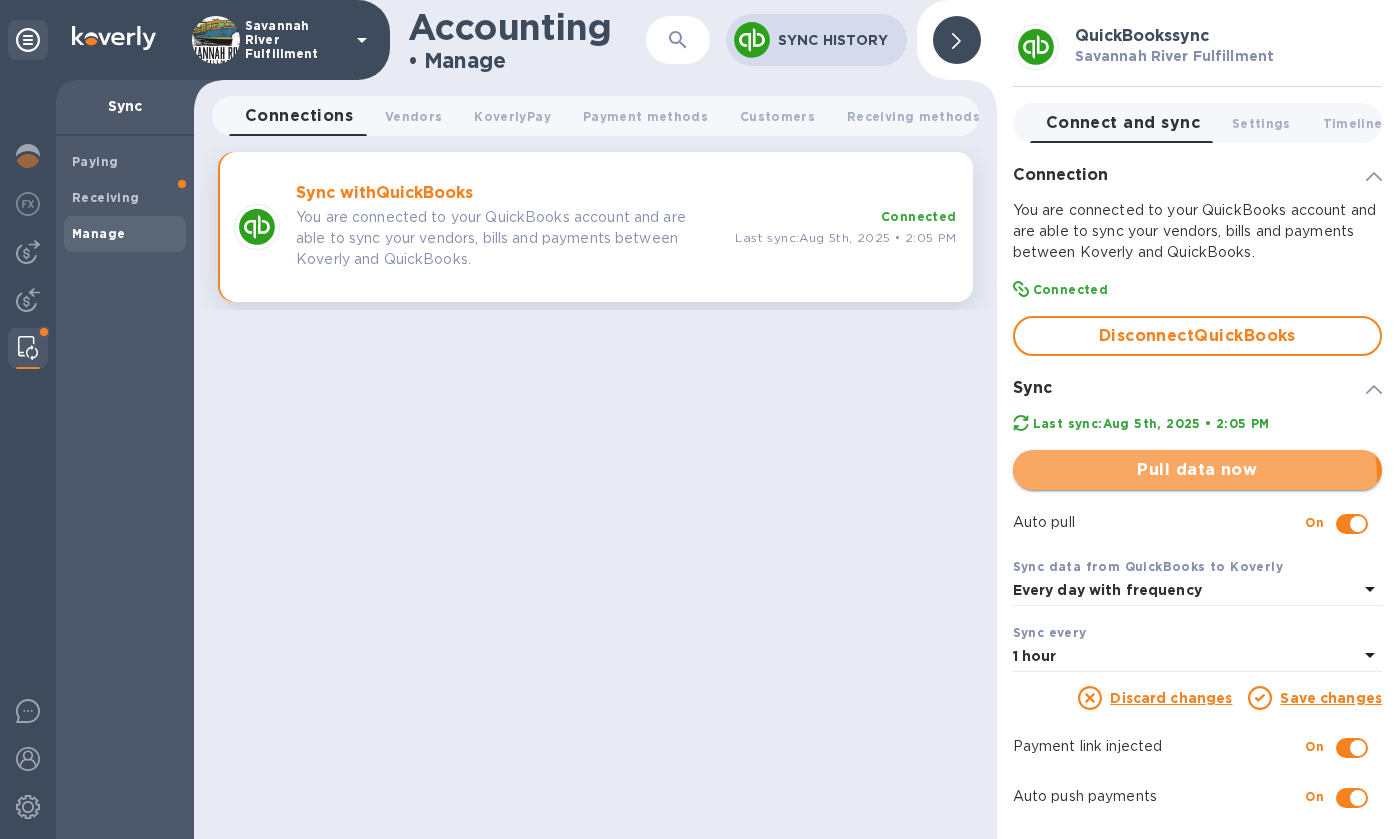 click on "Pull data now" at bounding box center (1197, 470) 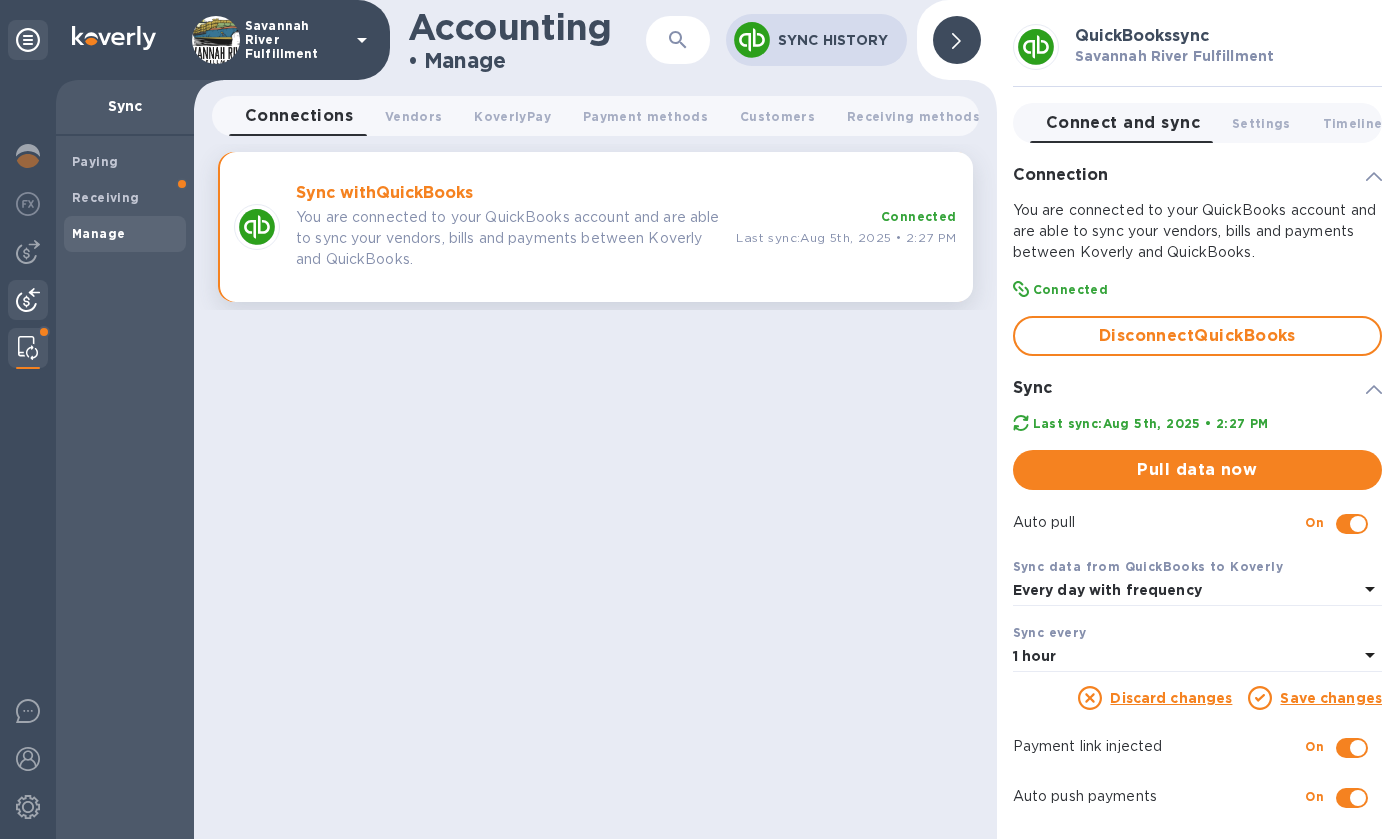 click at bounding box center [28, 300] 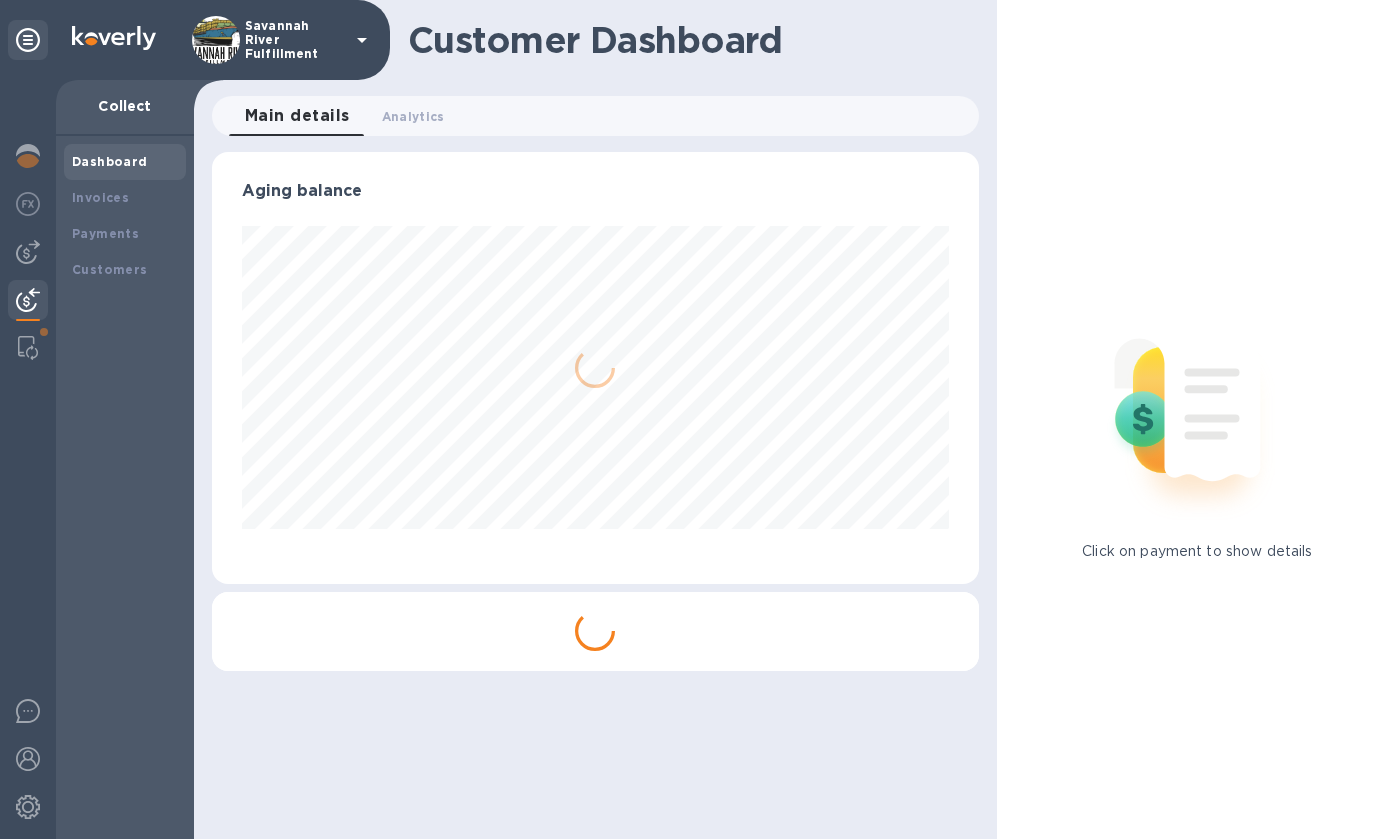 scroll, scrollTop: 999568, scrollLeft: 999233, axis: both 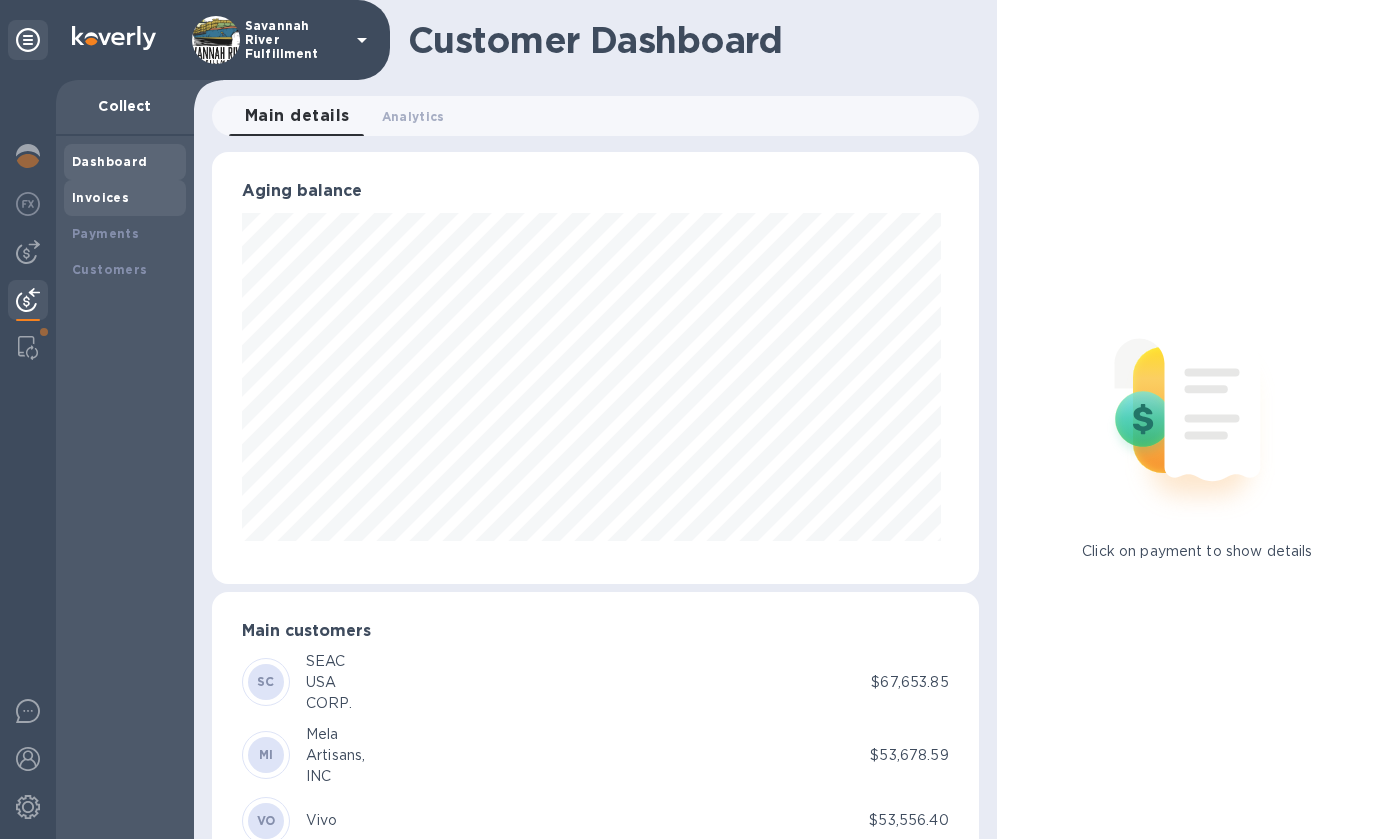 drag, startPoint x: 105, startPoint y: 256, endPoint x: 105, endPoint y: 191, distance: 65 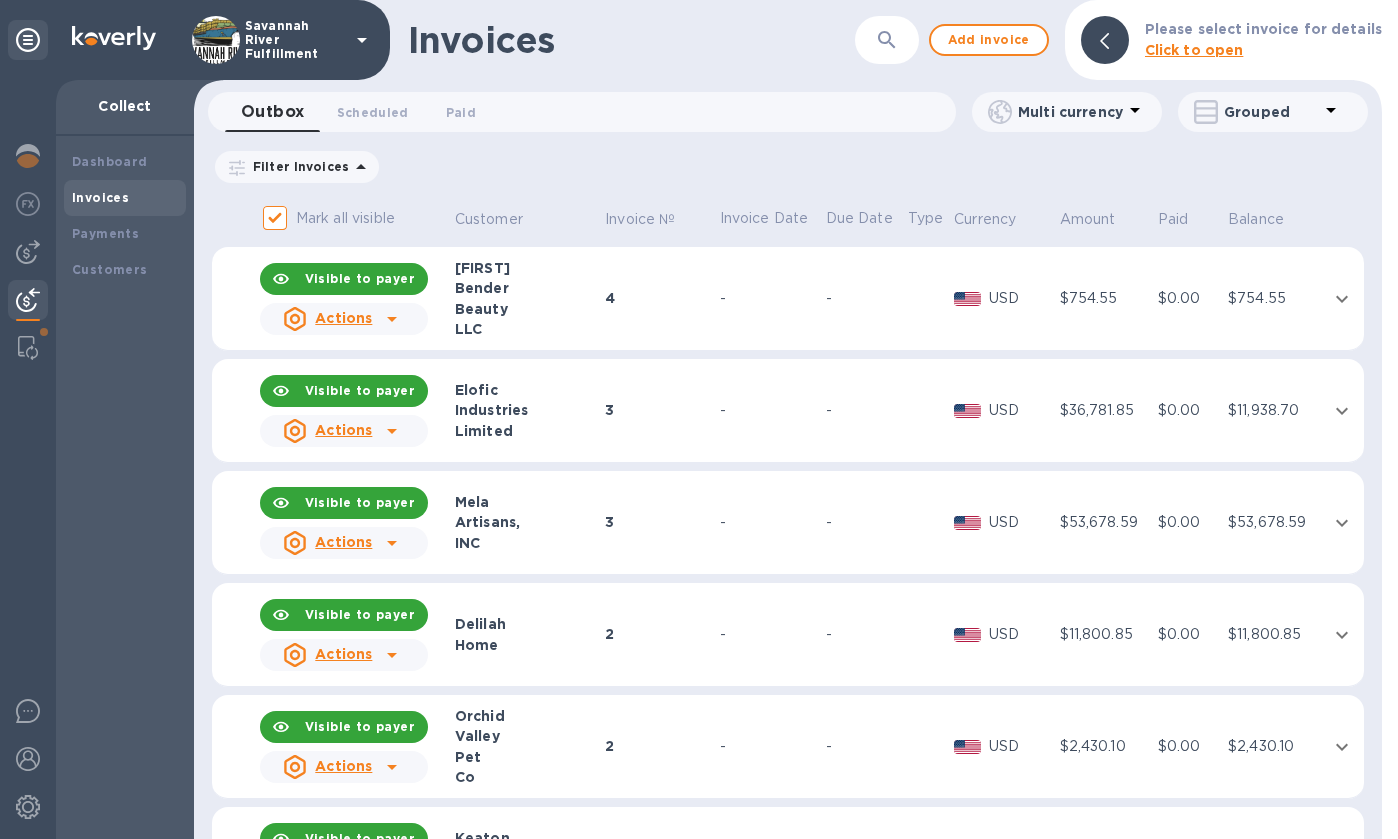 click 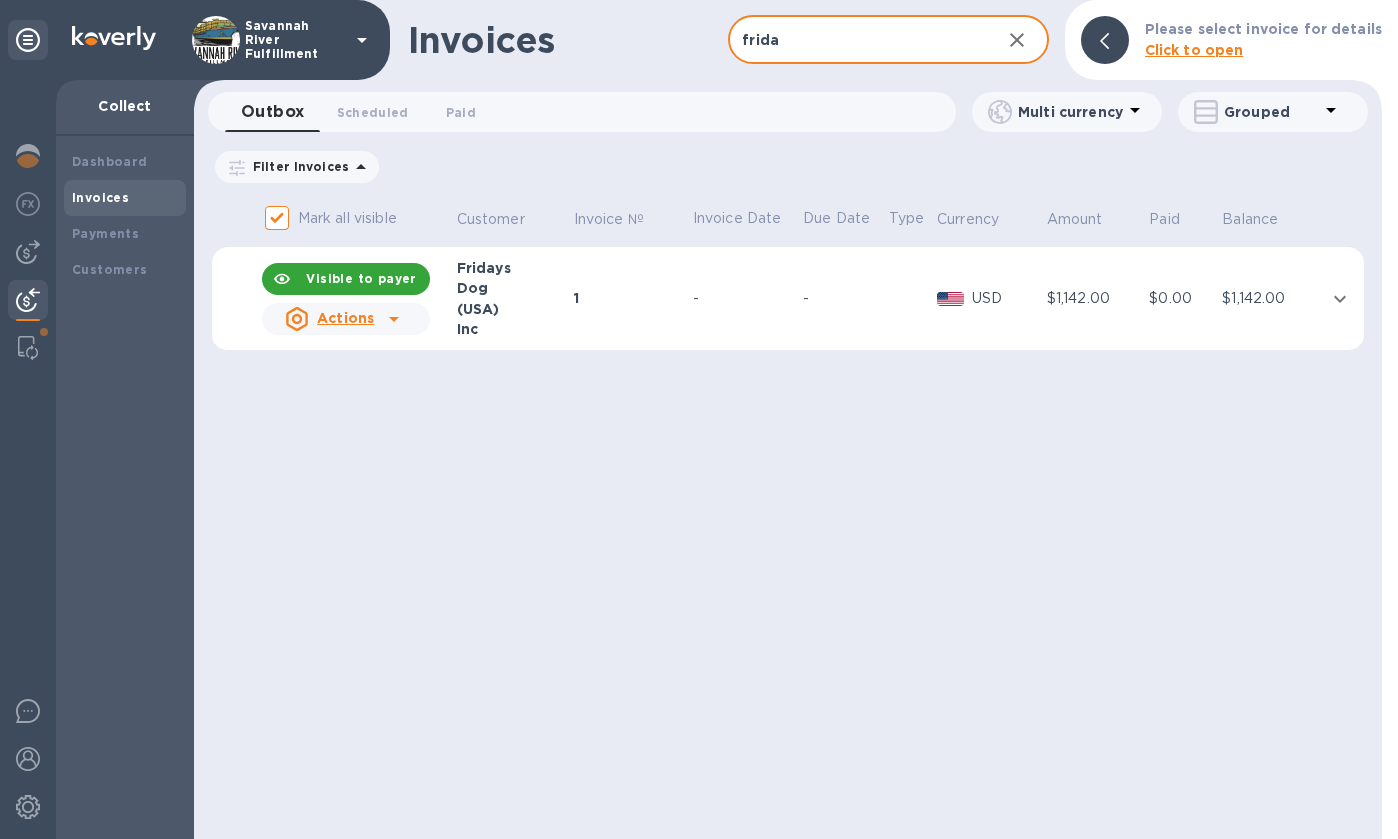 type on "frida" 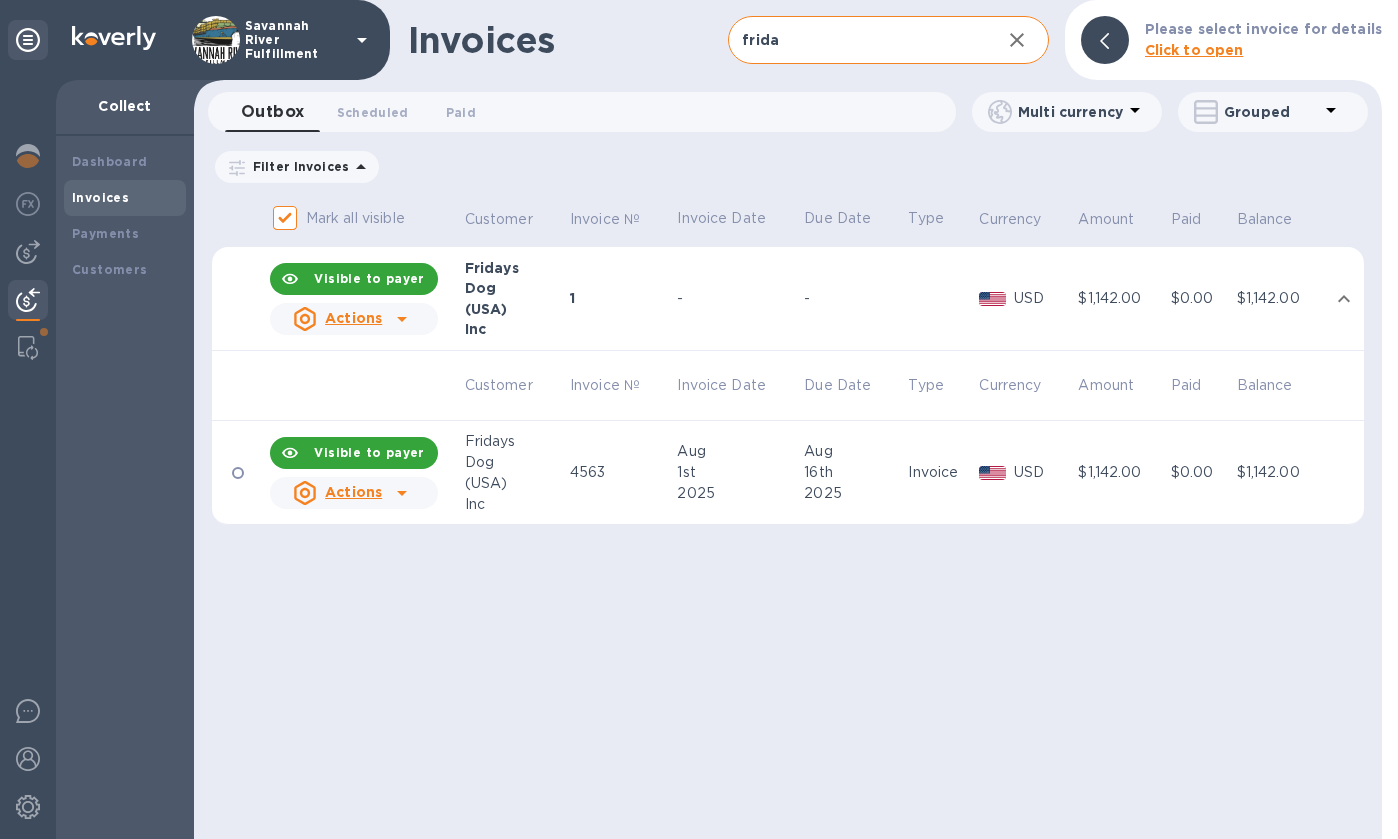 click on "(USA)" at bounding box center (514, 309) 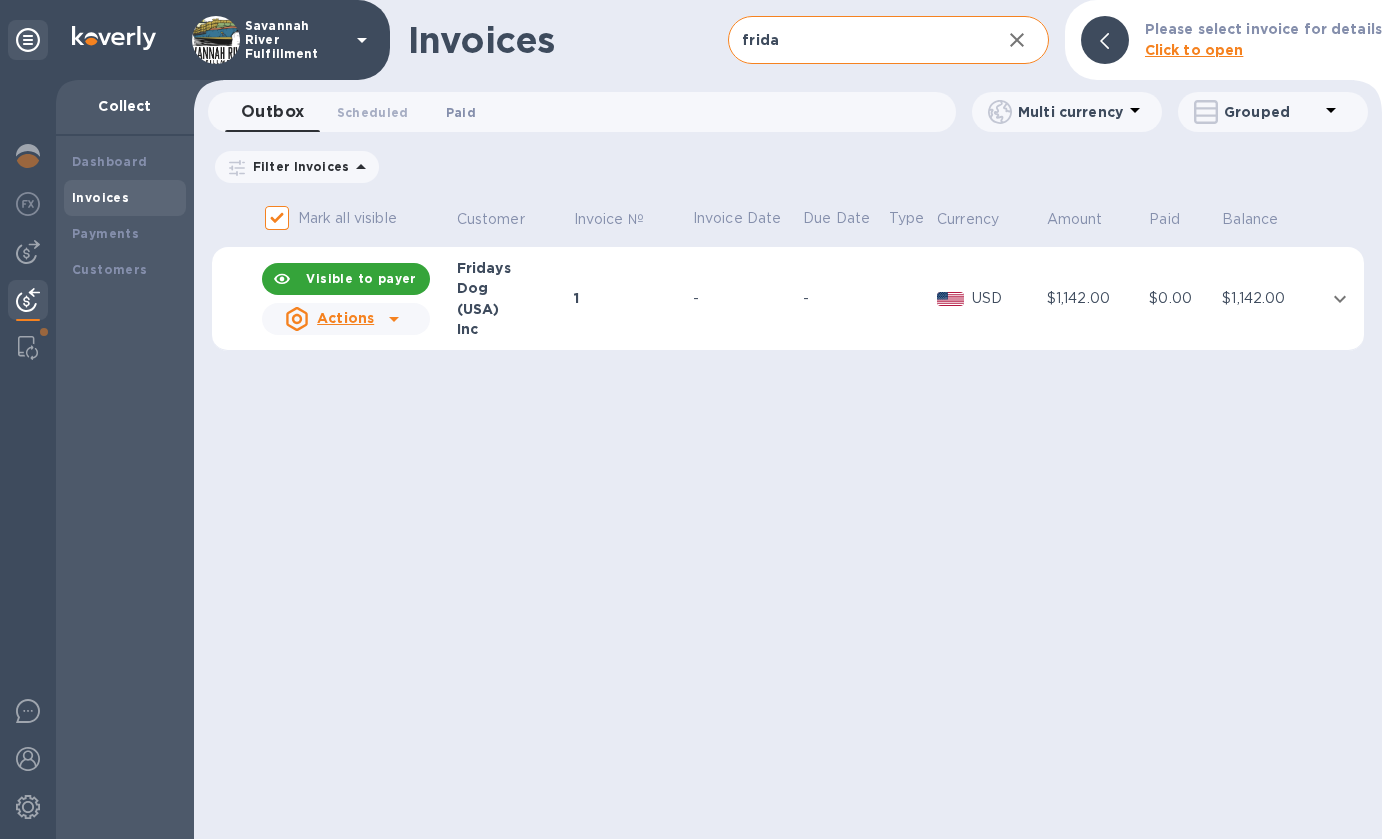 click on "Paid 0" at bounding box center [461, 112] 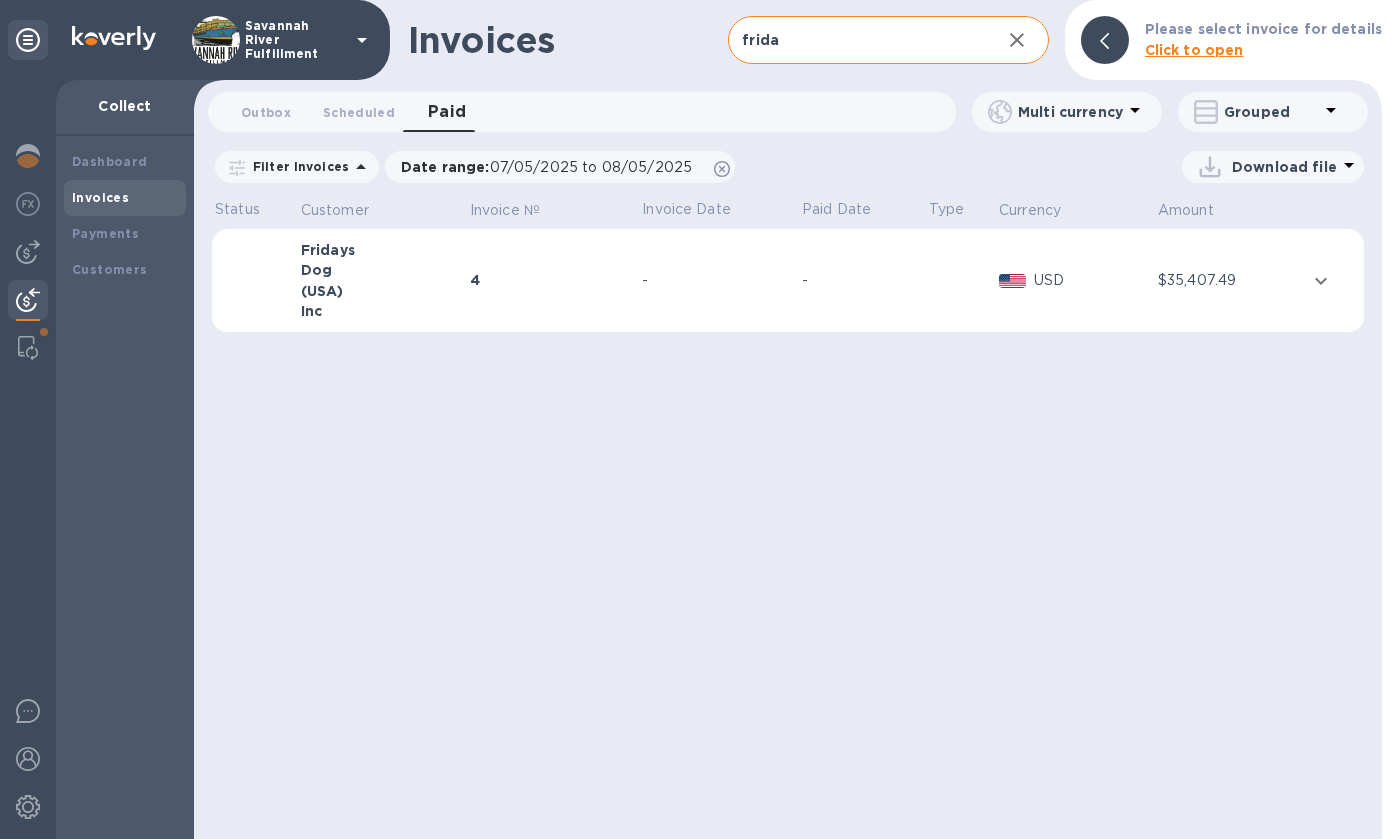click on "(USA)" at bounding box center [382, 291] 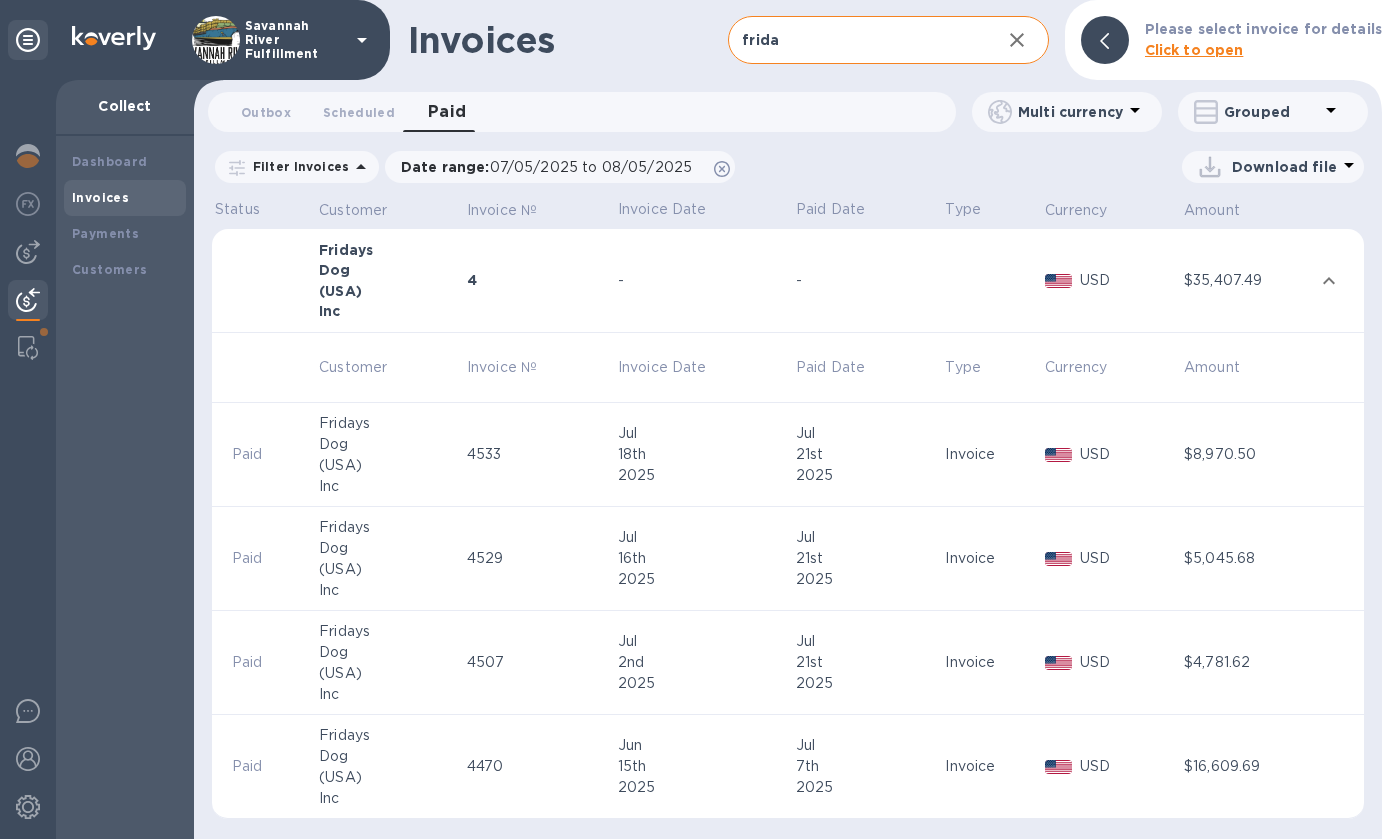 scroll, scrollTop: 6, scrollLeft: 0, axis: vertical 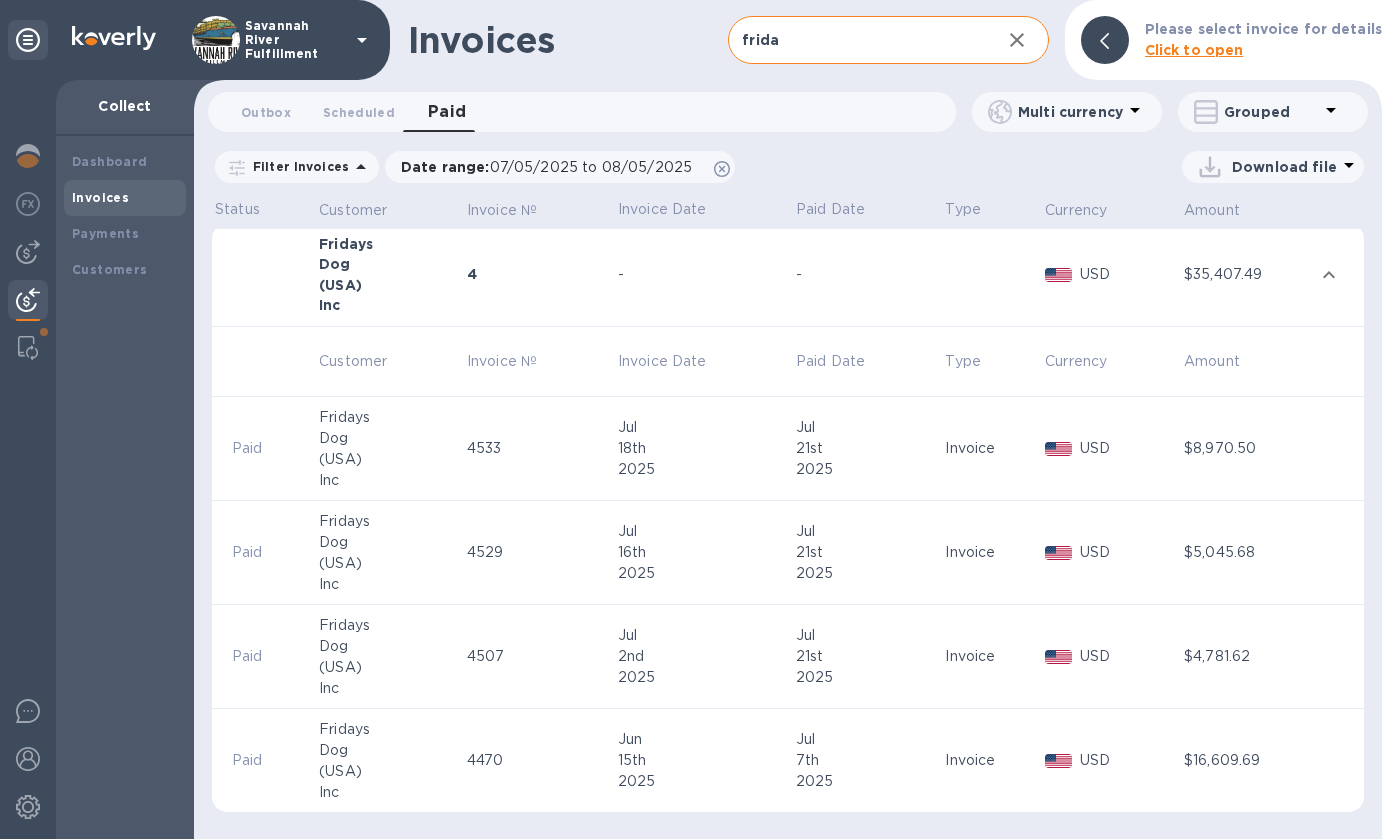 click on "-" at bounding box center (867, 275) 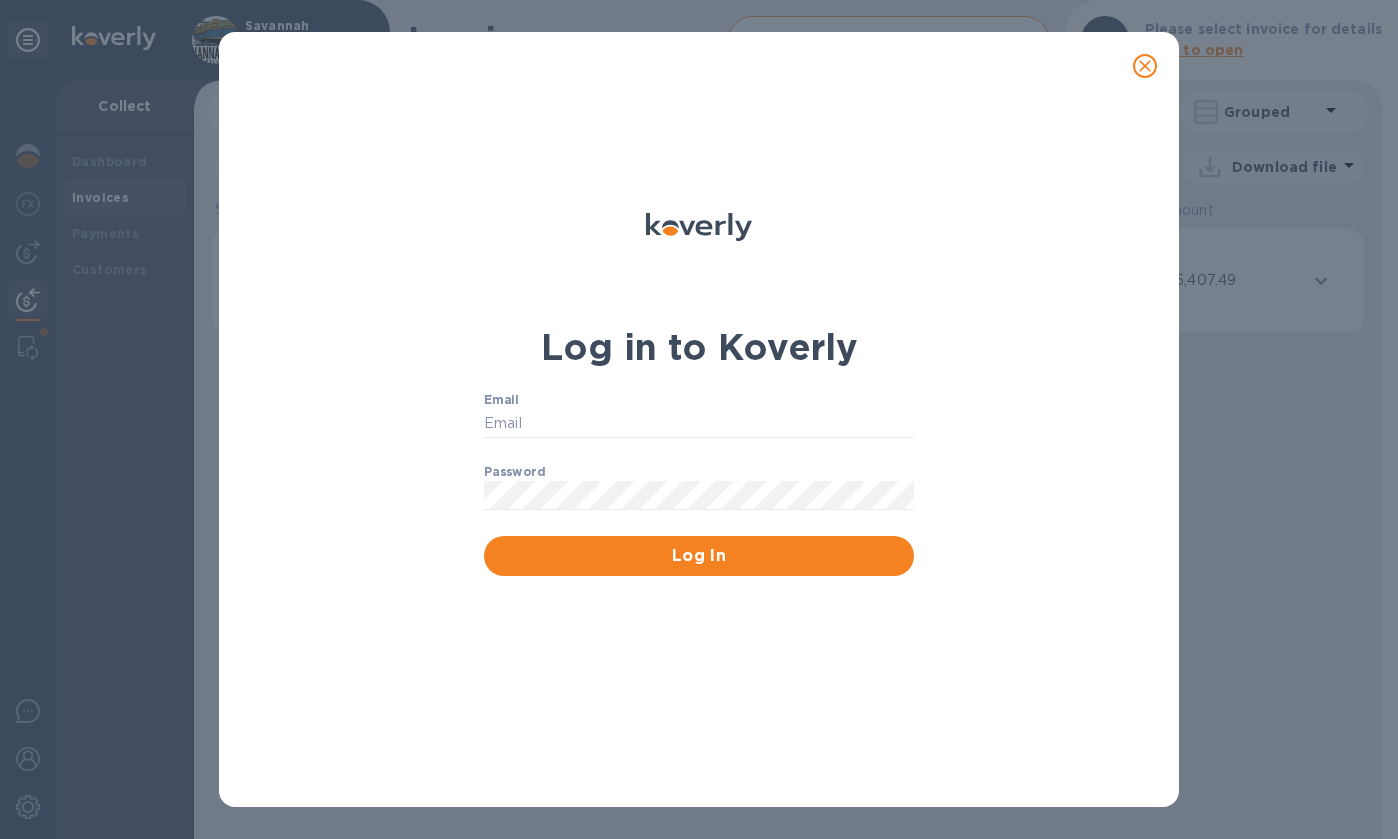 click 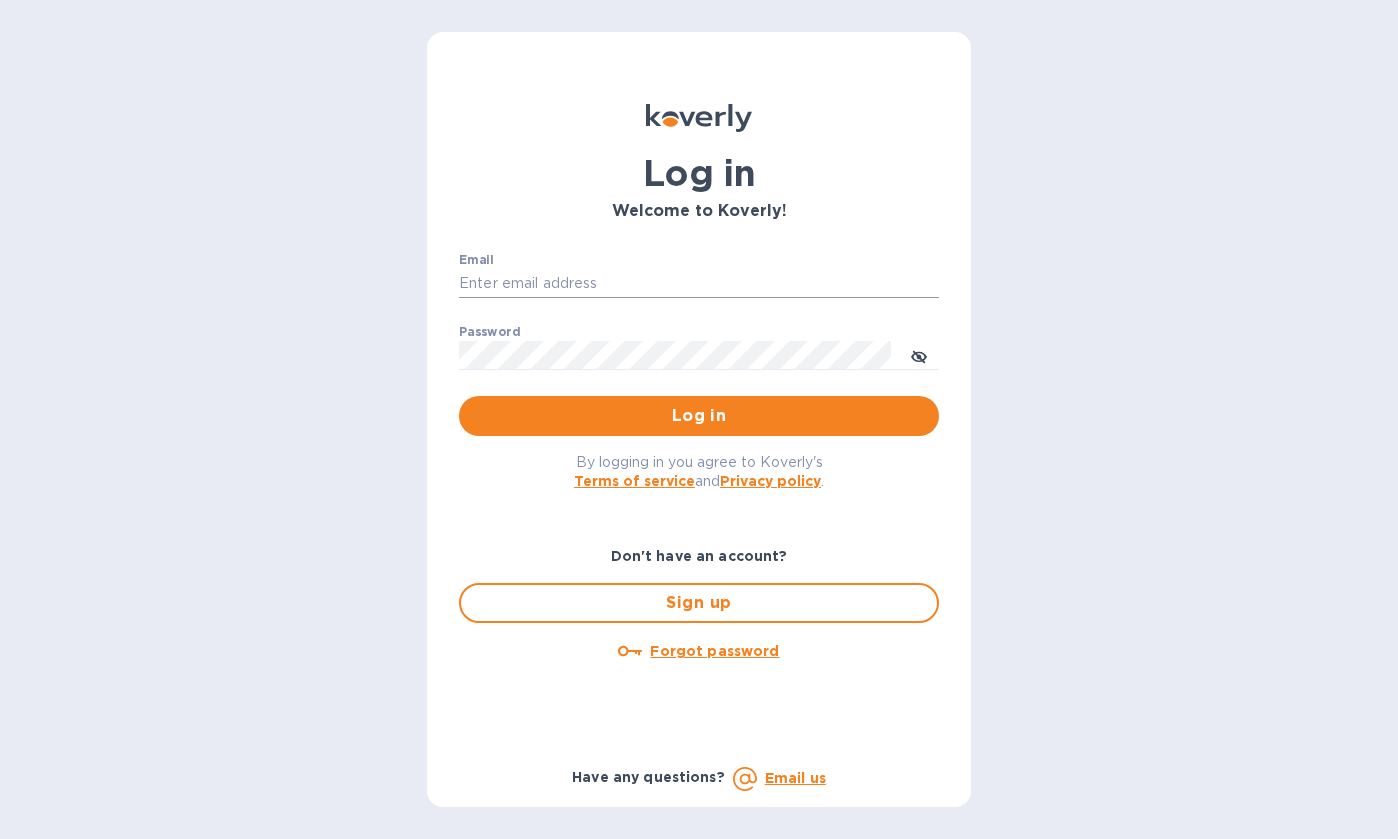 click on "Email" at bounding box center (699, 284) 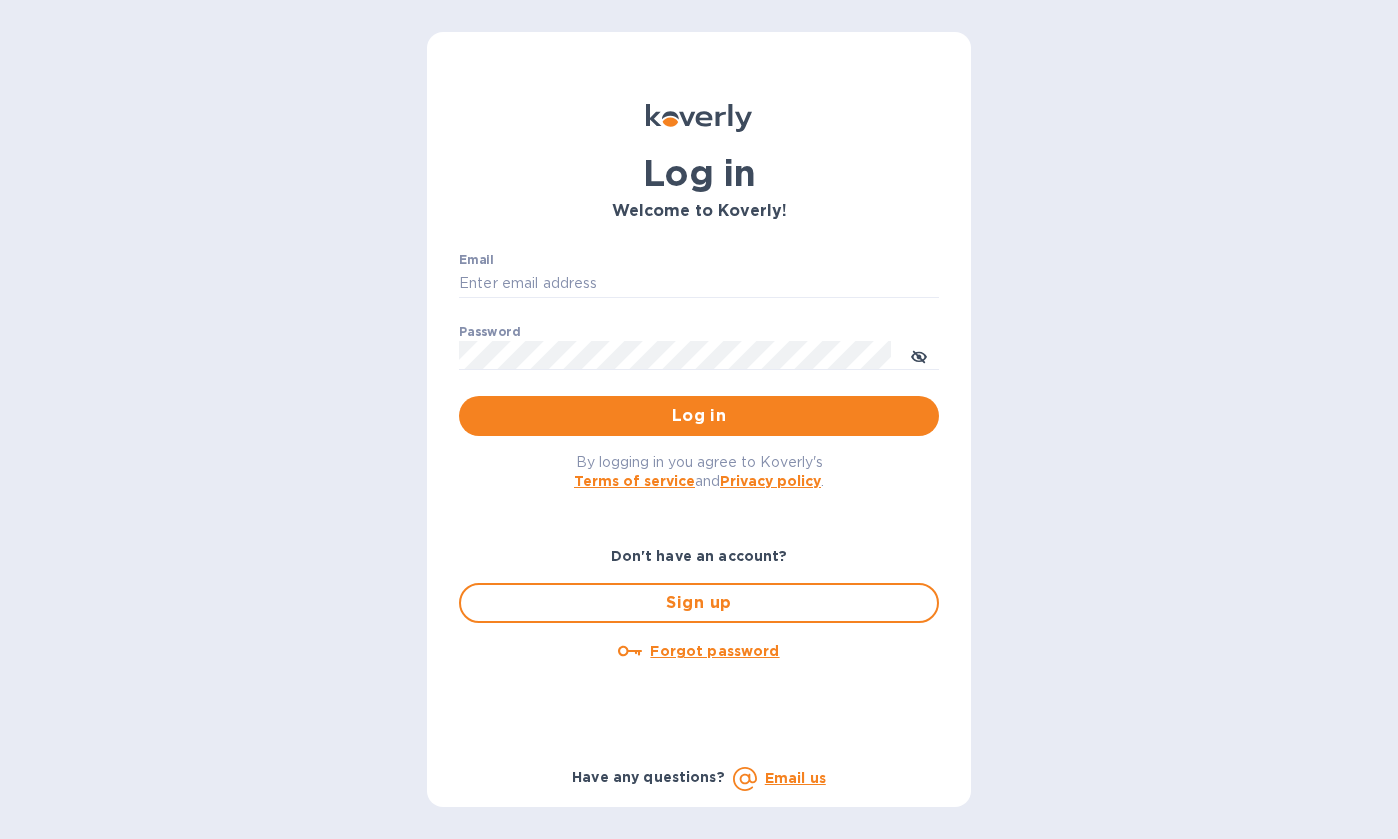 type on "cyarbroughjr@savannahriverfulfillment.com" 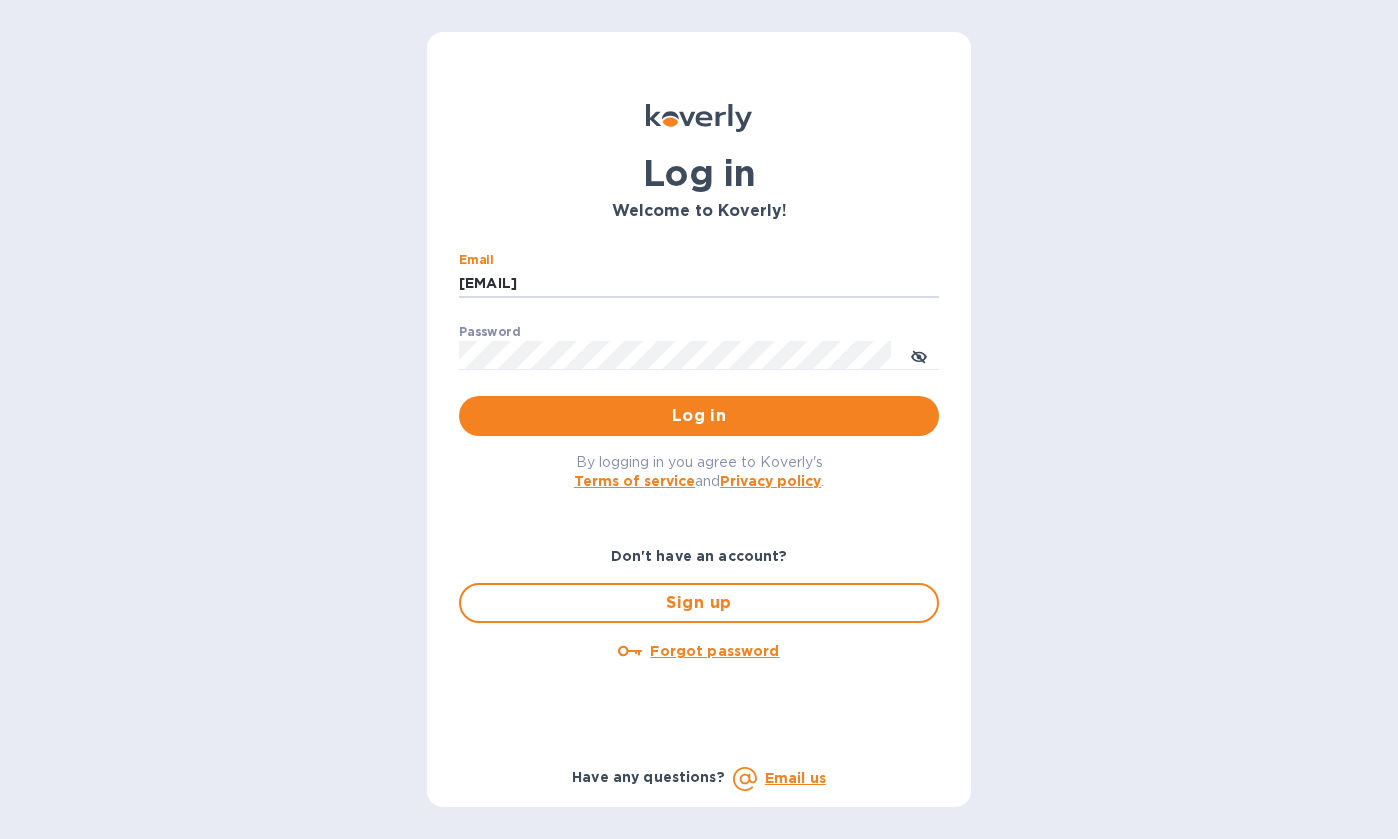 click on "​" at bounding box center (699, 384) 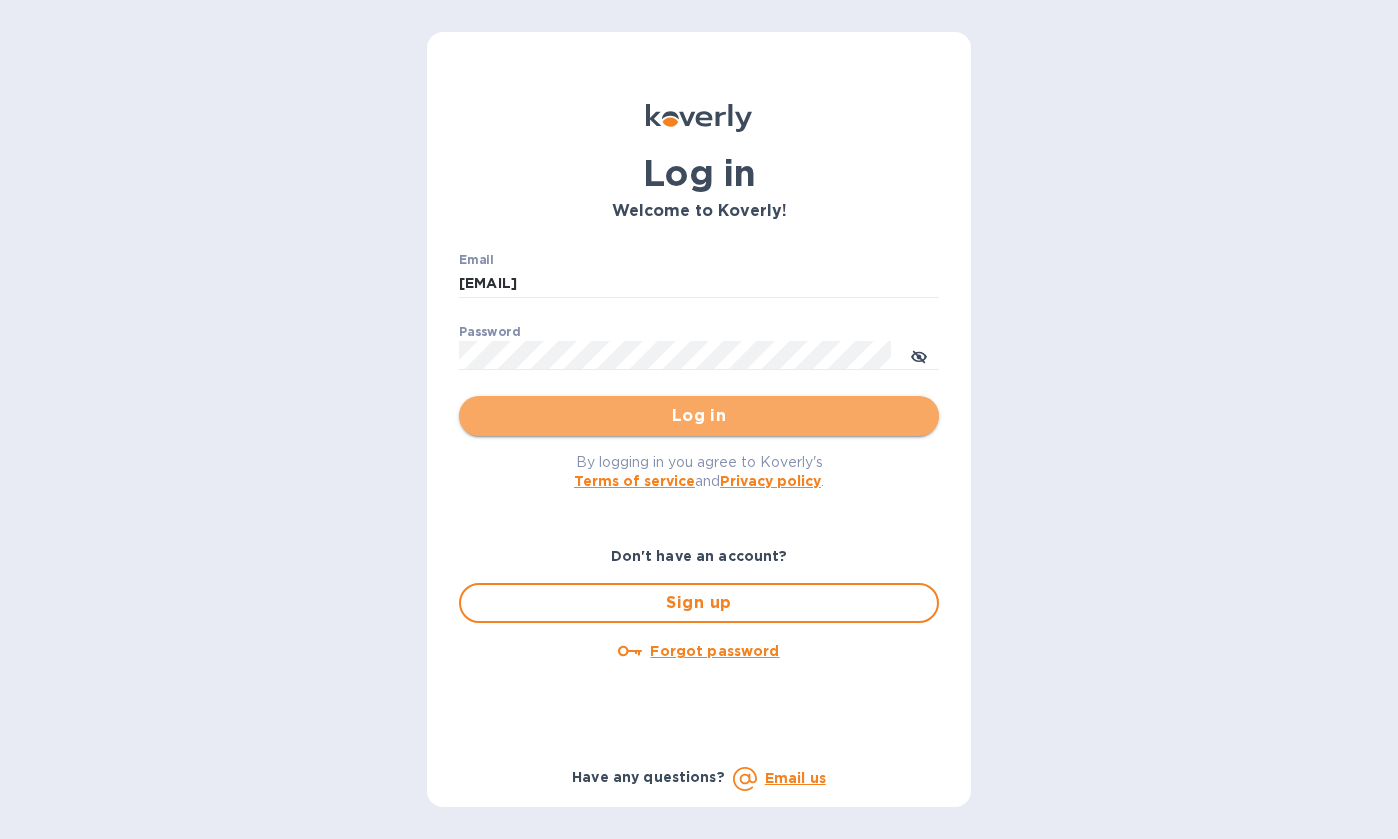 click on "Log in" at bounding box center (699, 416) 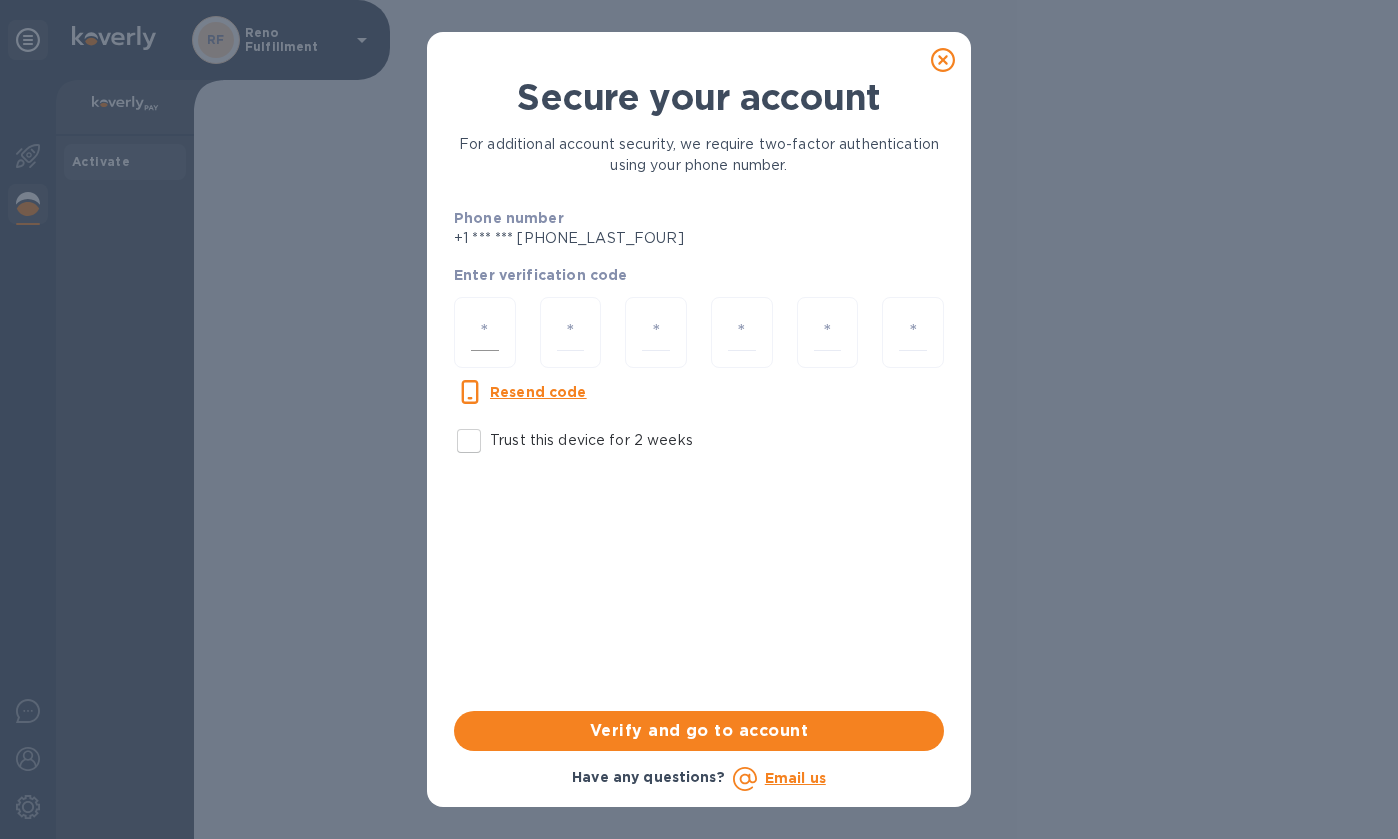 click at bounding box center [485, 332] 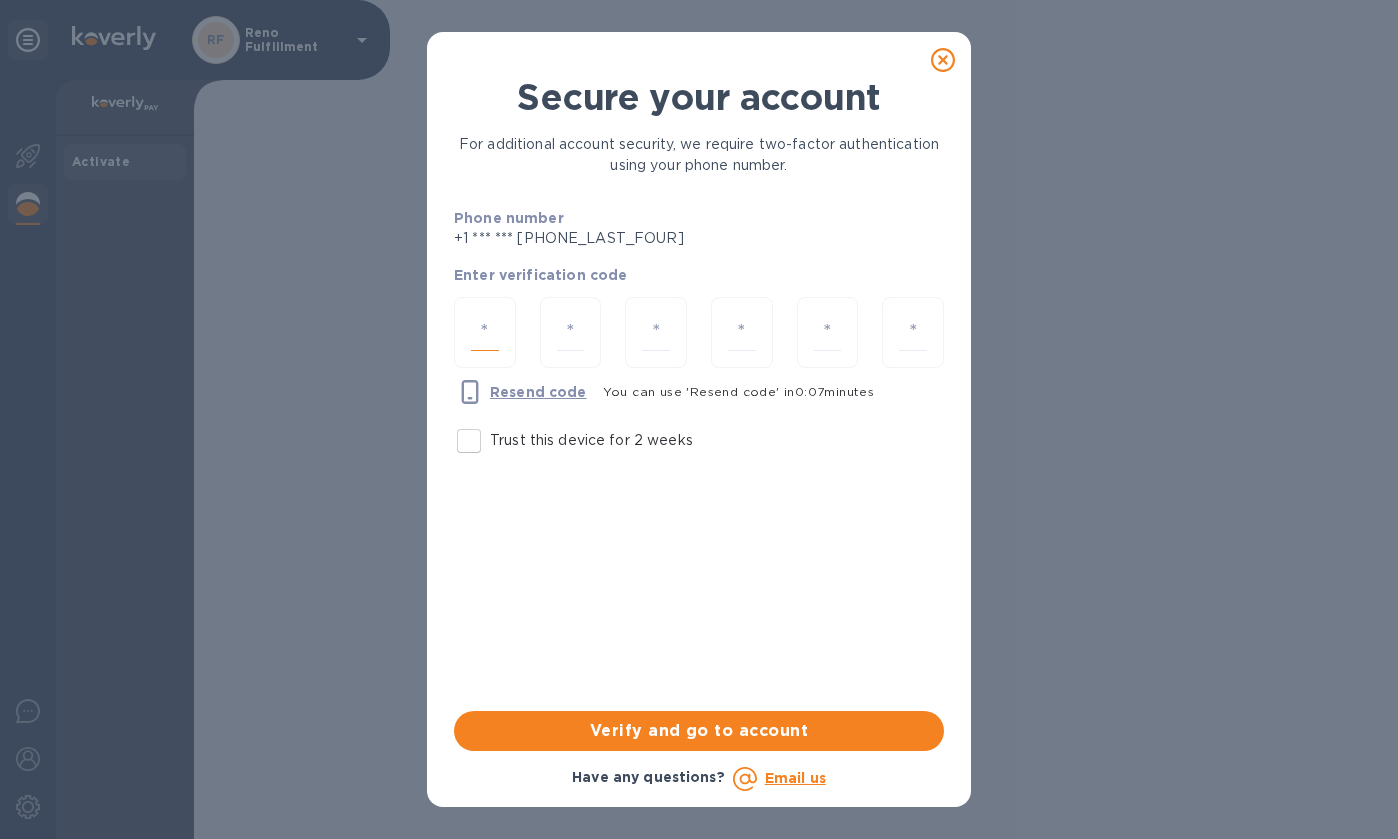 type on "1" 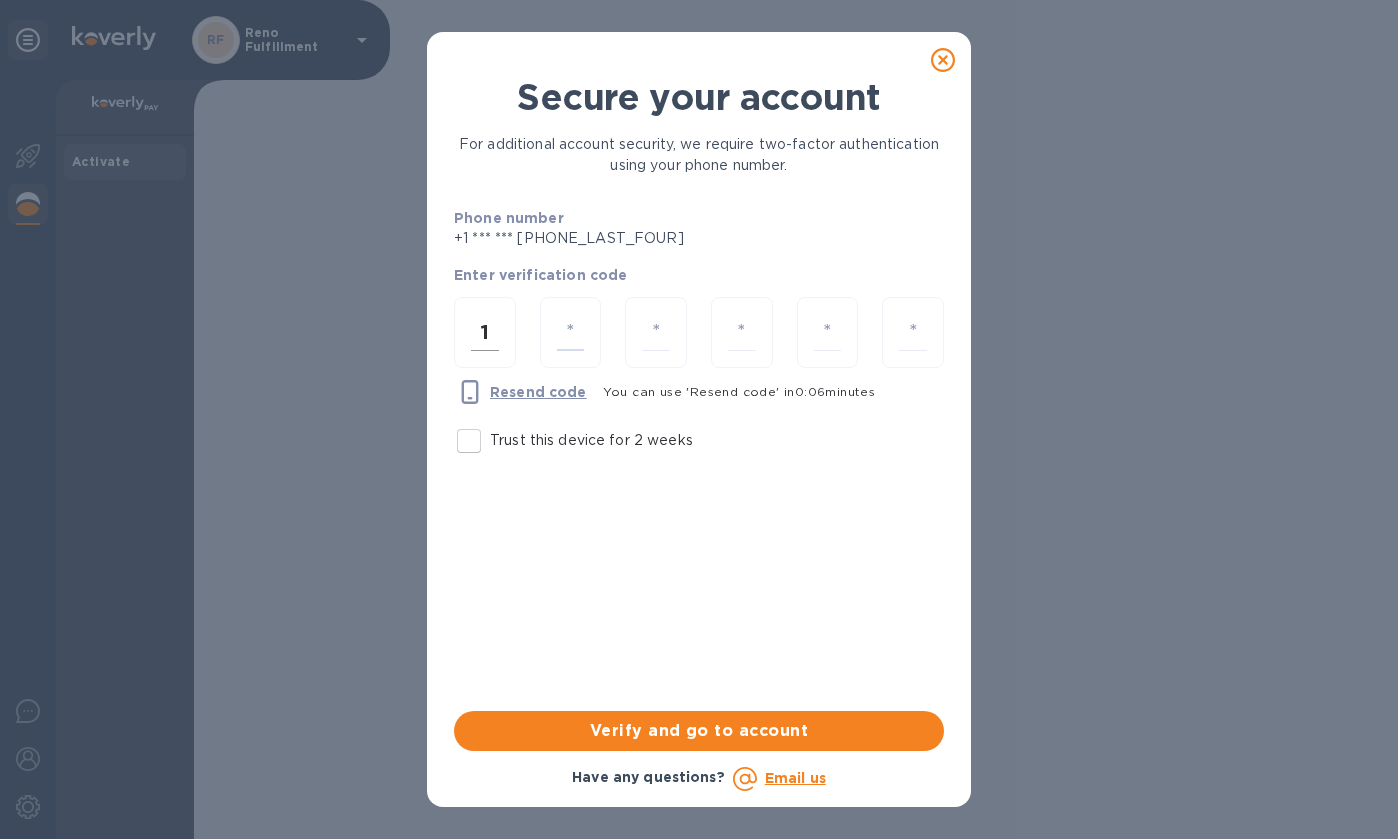 type on "9" 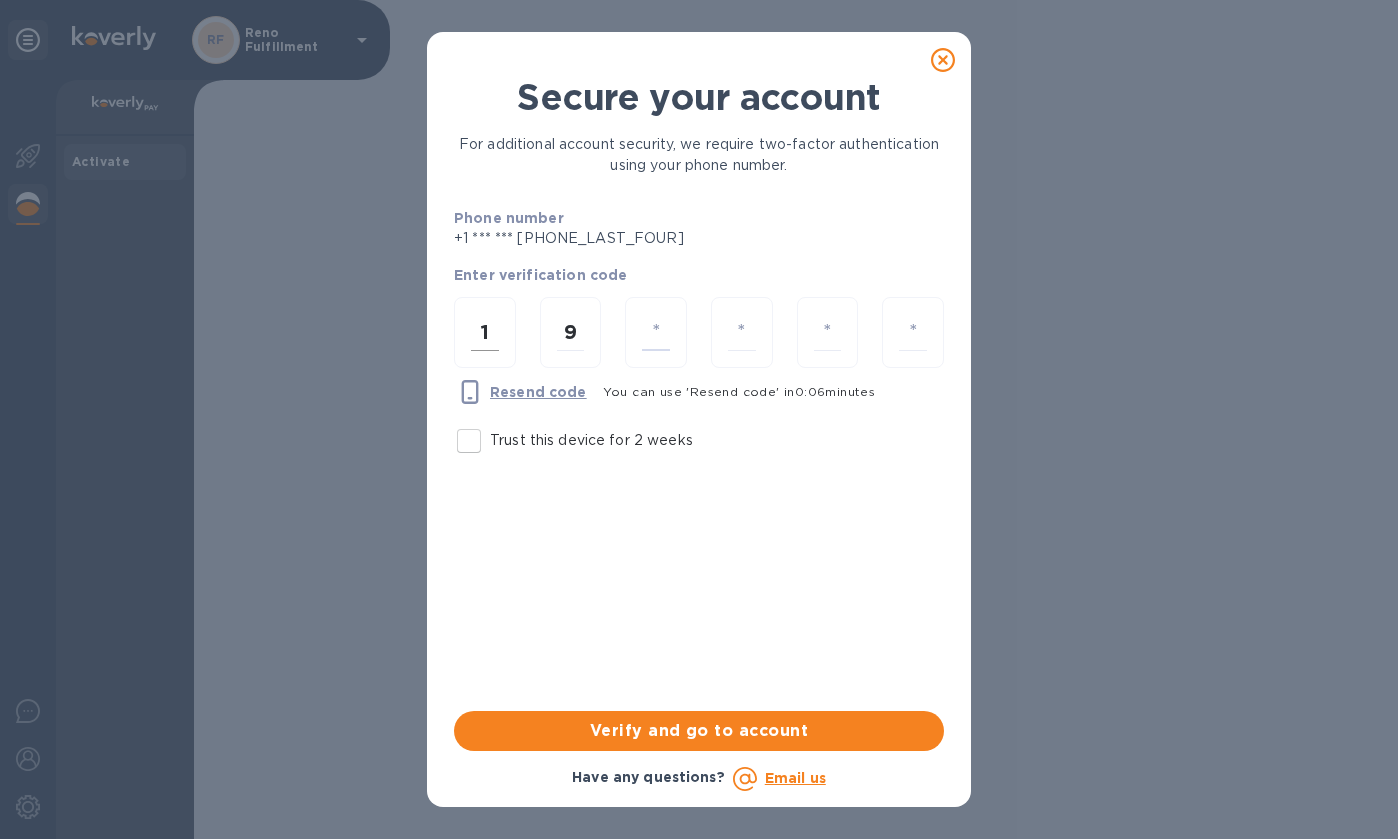 type on "8" 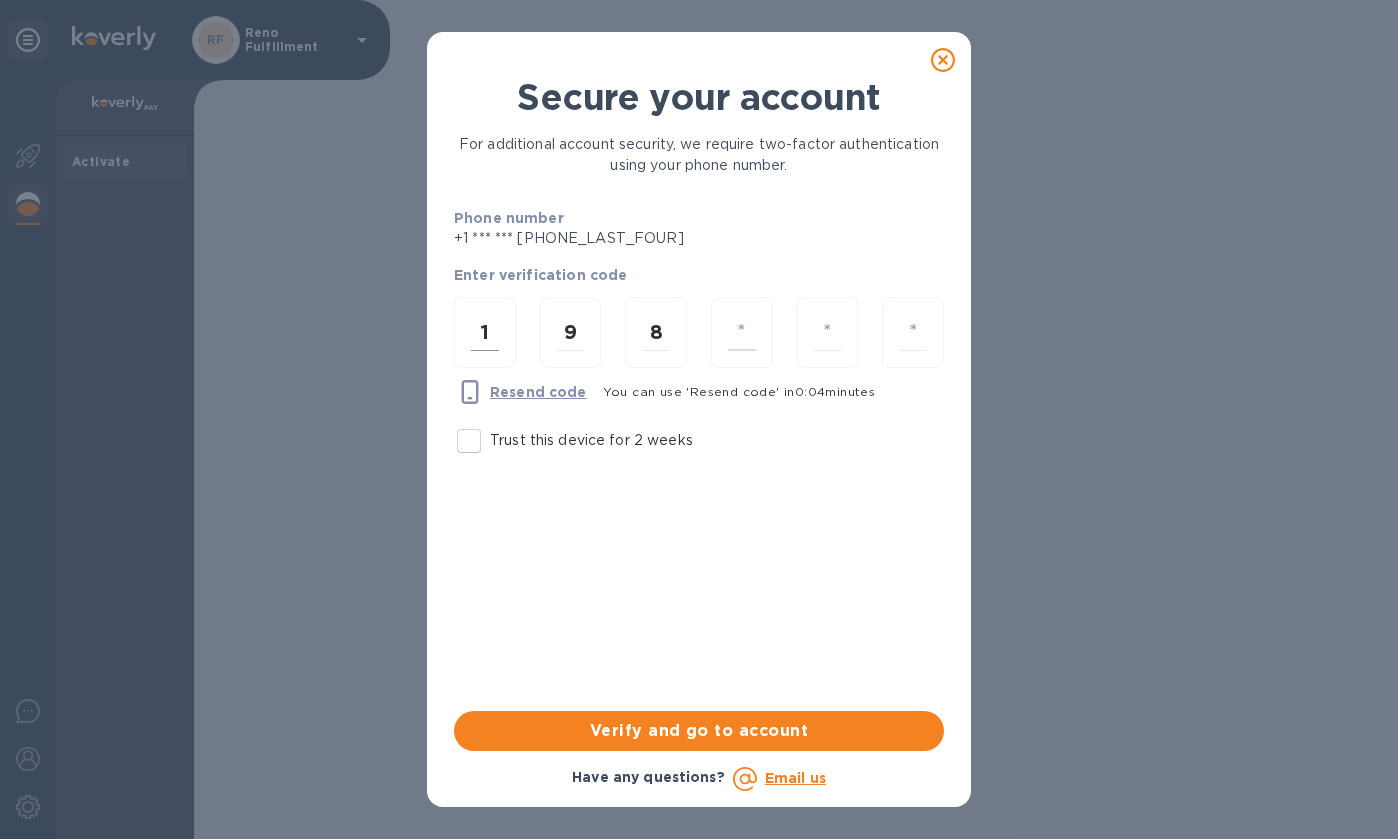 type on "7" 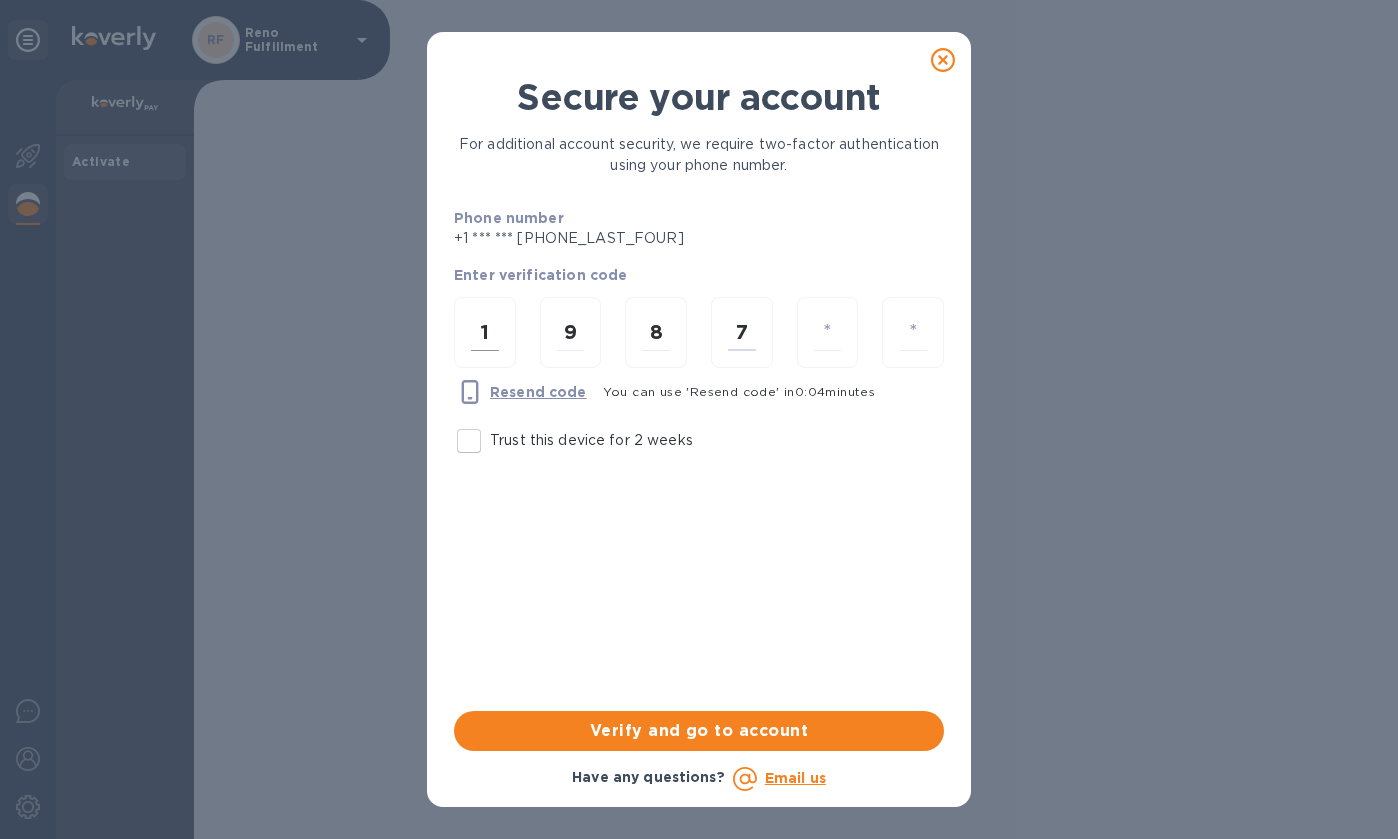 type on "8" 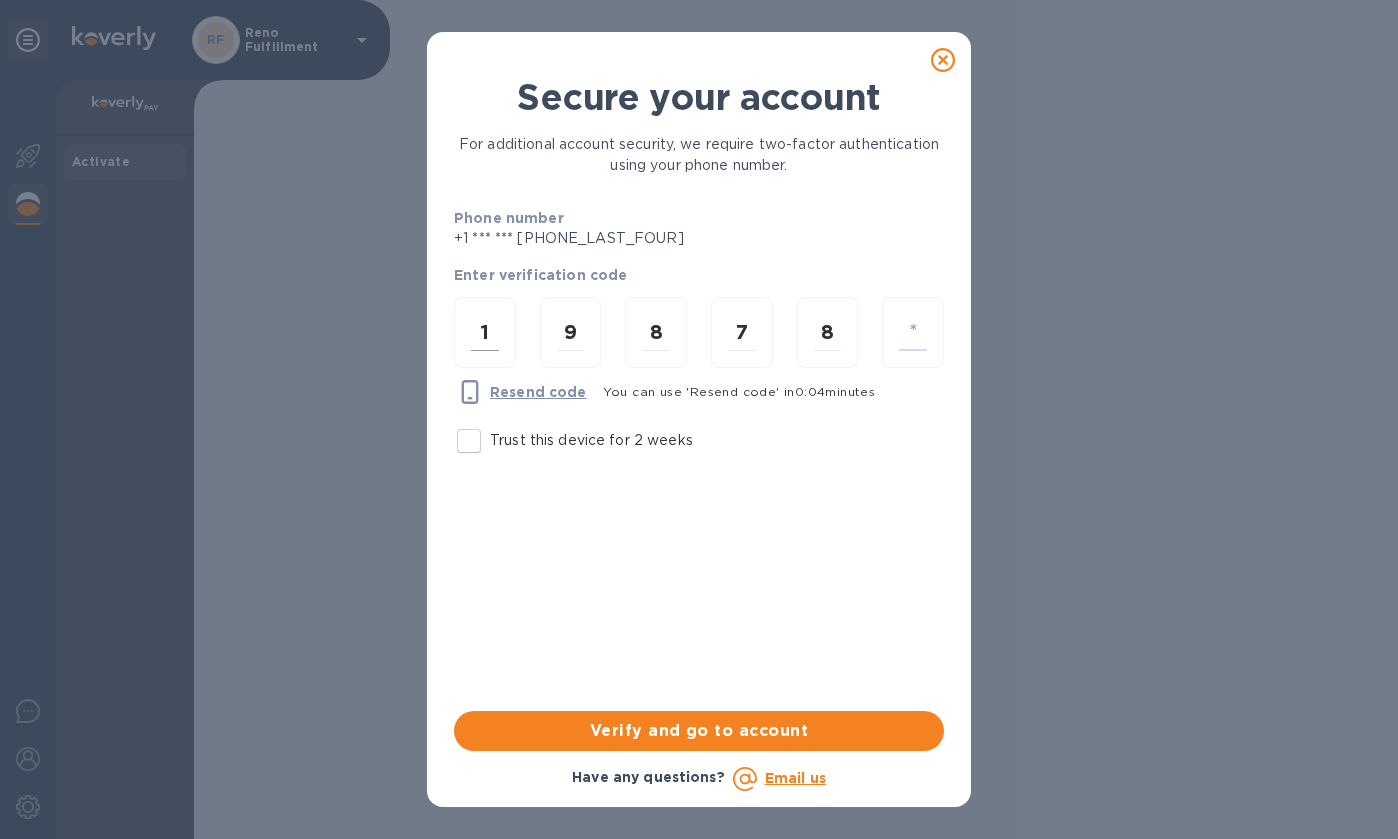 type on "9" 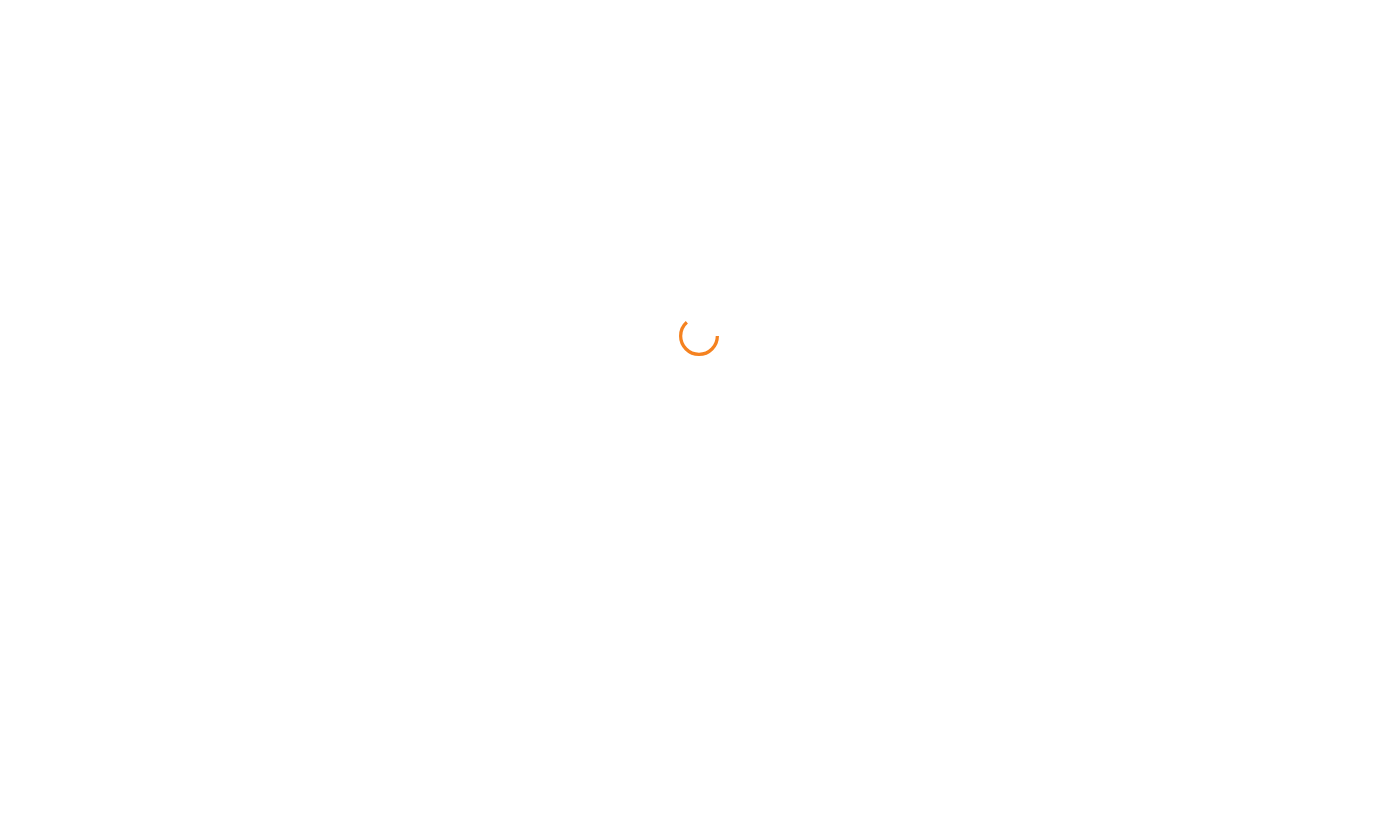 scroll, scrollTop: 0, scrollLeft: 0, axis: both 